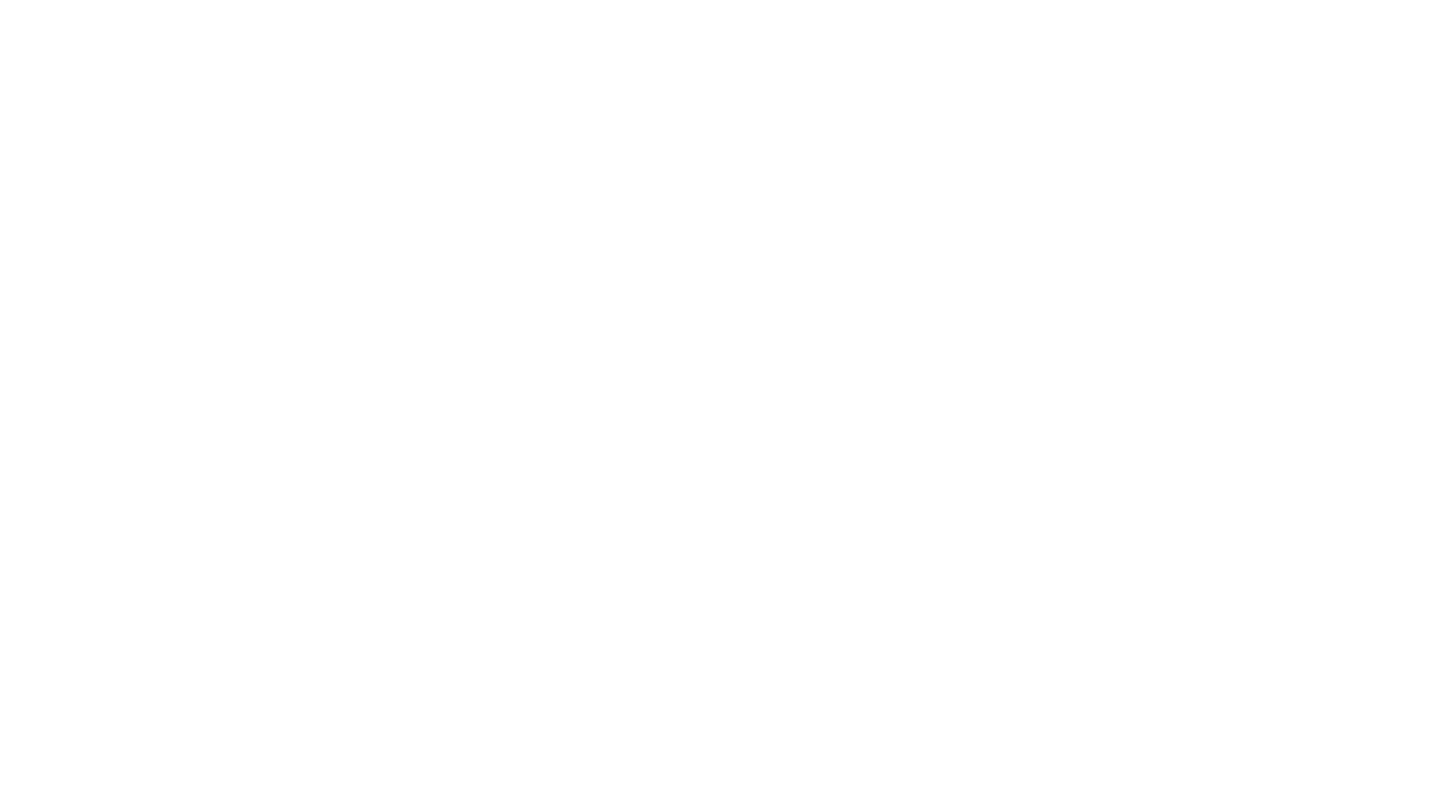 scroll, scrollTop: 0, scrollLeft: 0, axis: both 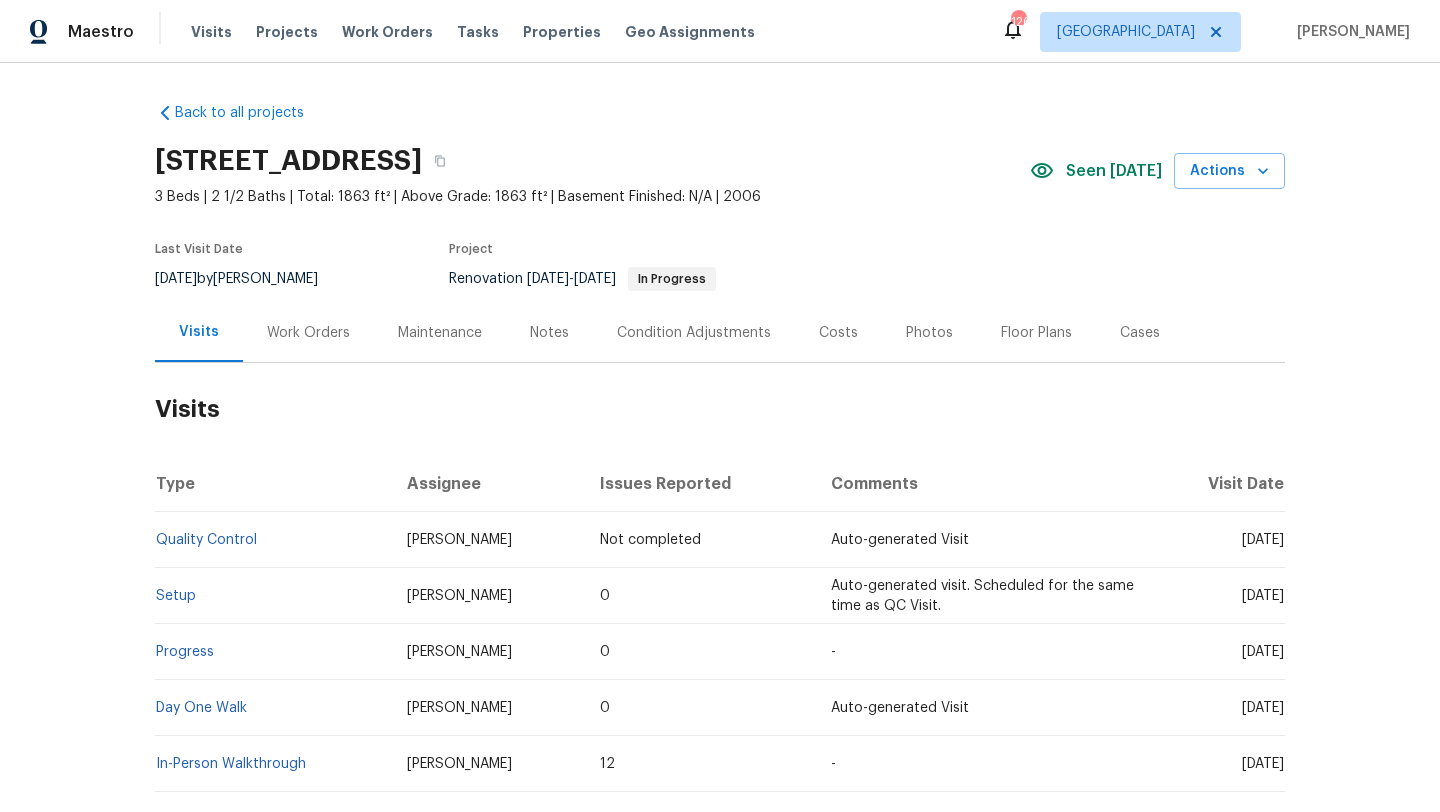 click on "Work Orders" at bounding box center [308, 332] 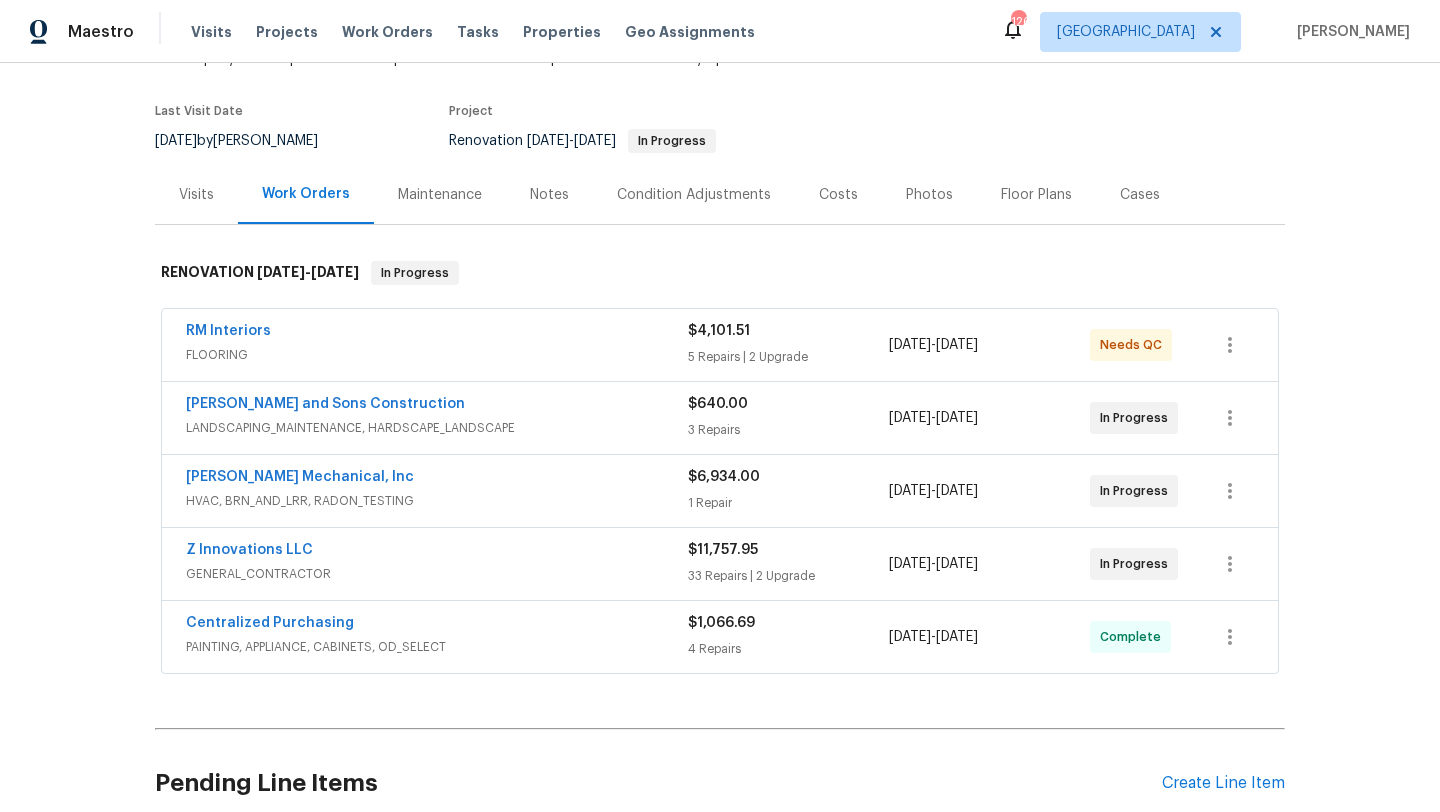 scroll, scrollTop: 312, scrollLeft: 0, axis: vertical 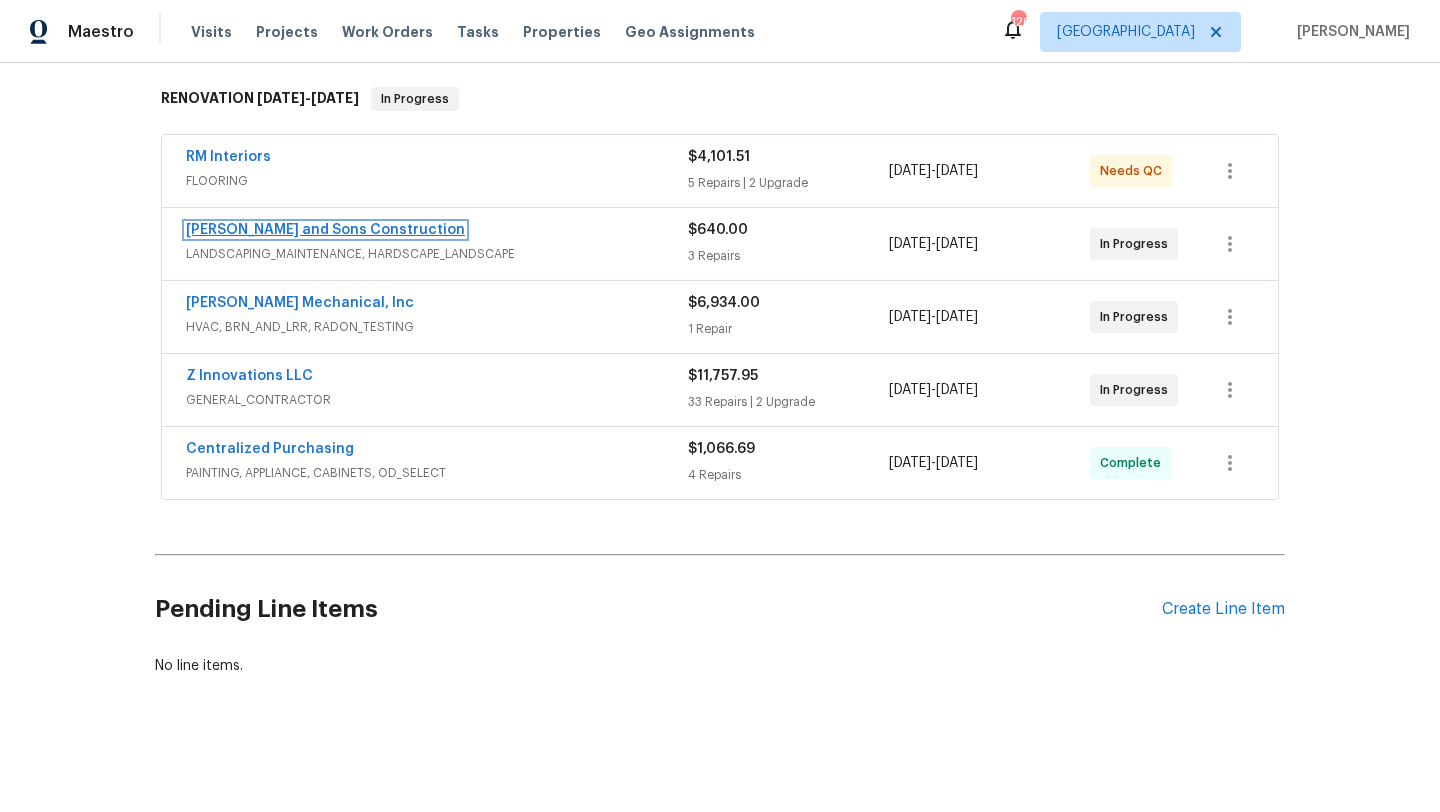 click on "Reyes and Sons Construction" at bounding box center [325, 230] 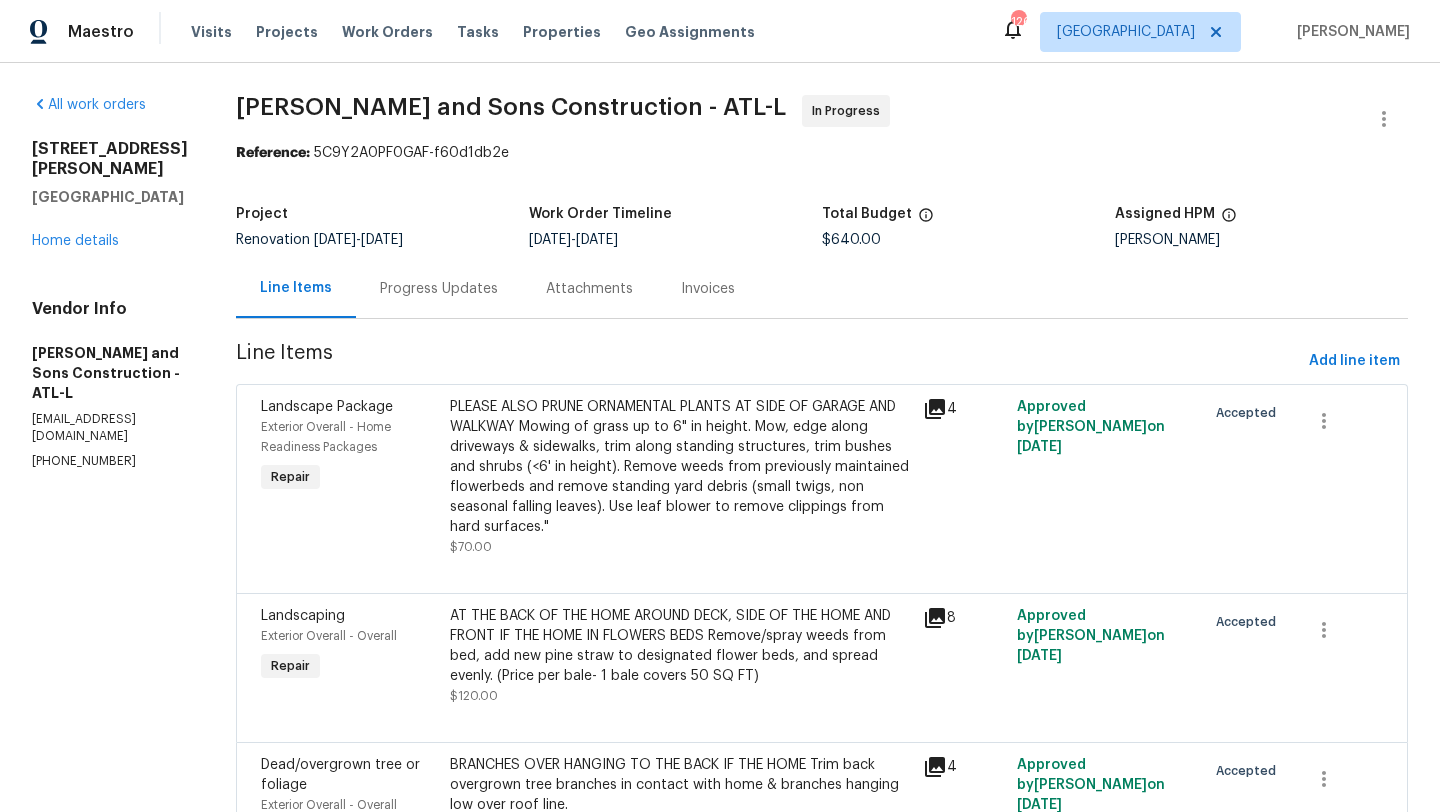 click on "Progress Updates" at bounding box center (439, 289) 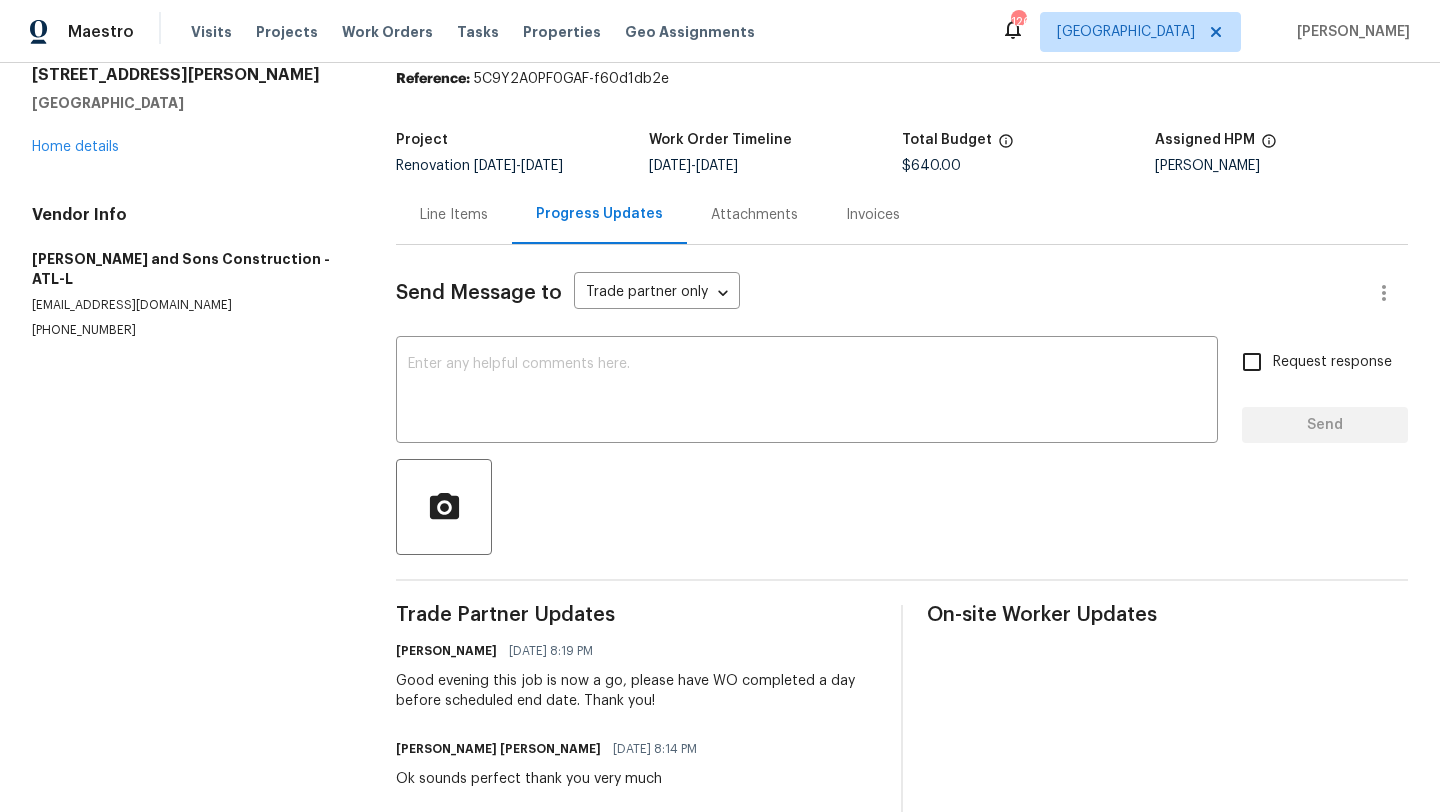 scroll, scrollTop: 91, scrollLeft: 0, axis: vertical 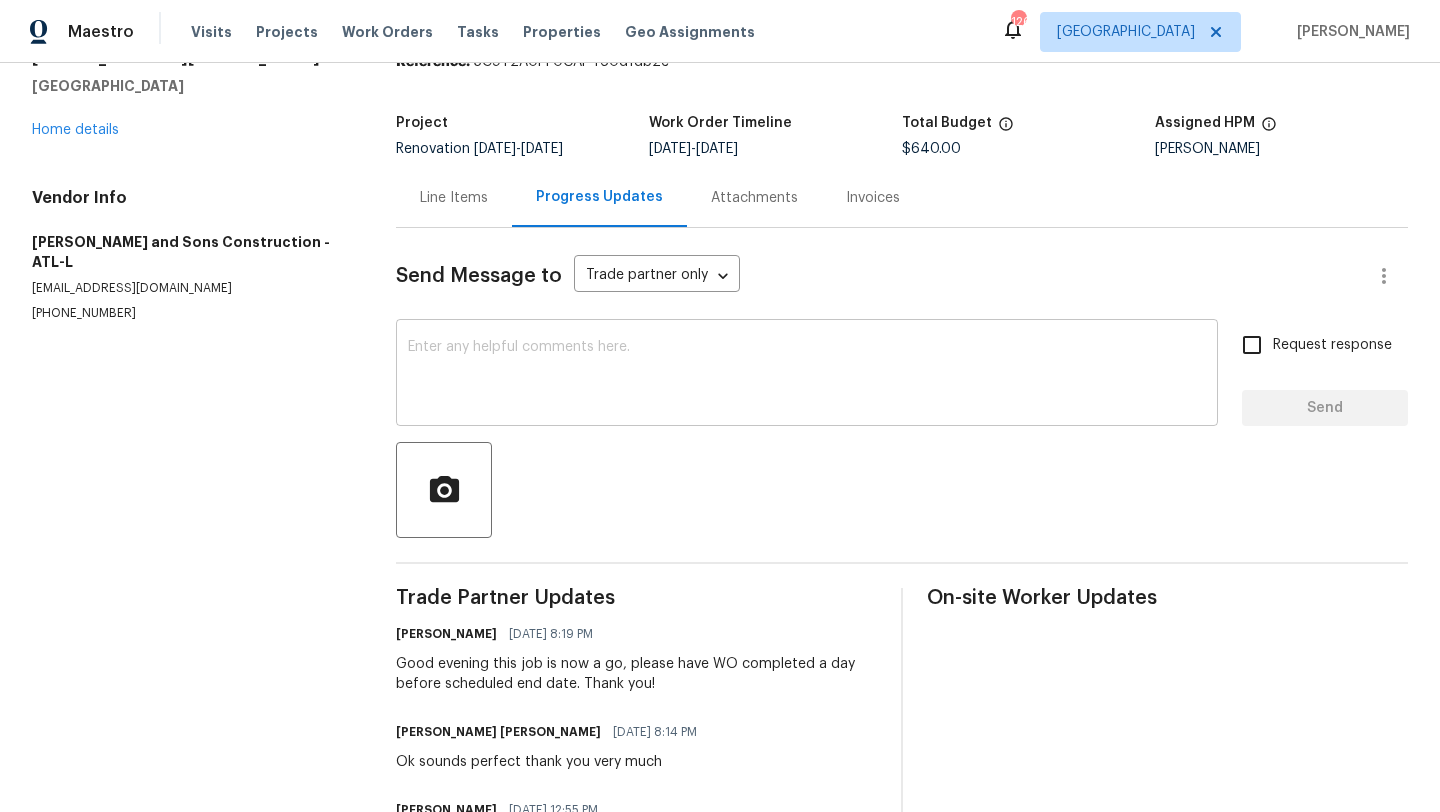 click on "x ​" at bounding box center [807, 375] 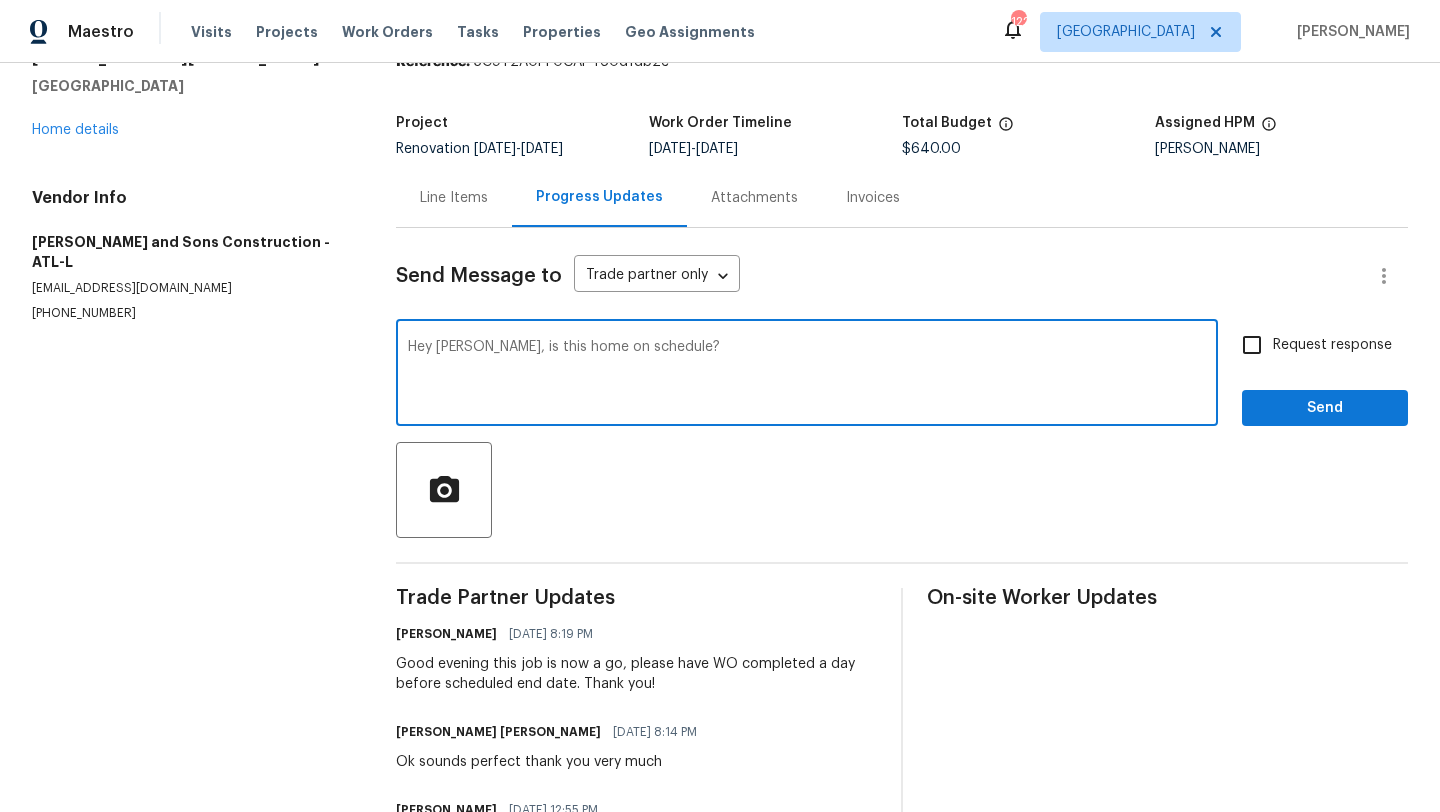 click on "Hey Josue, is this home on schedule?" at bounding box center (807, 375) 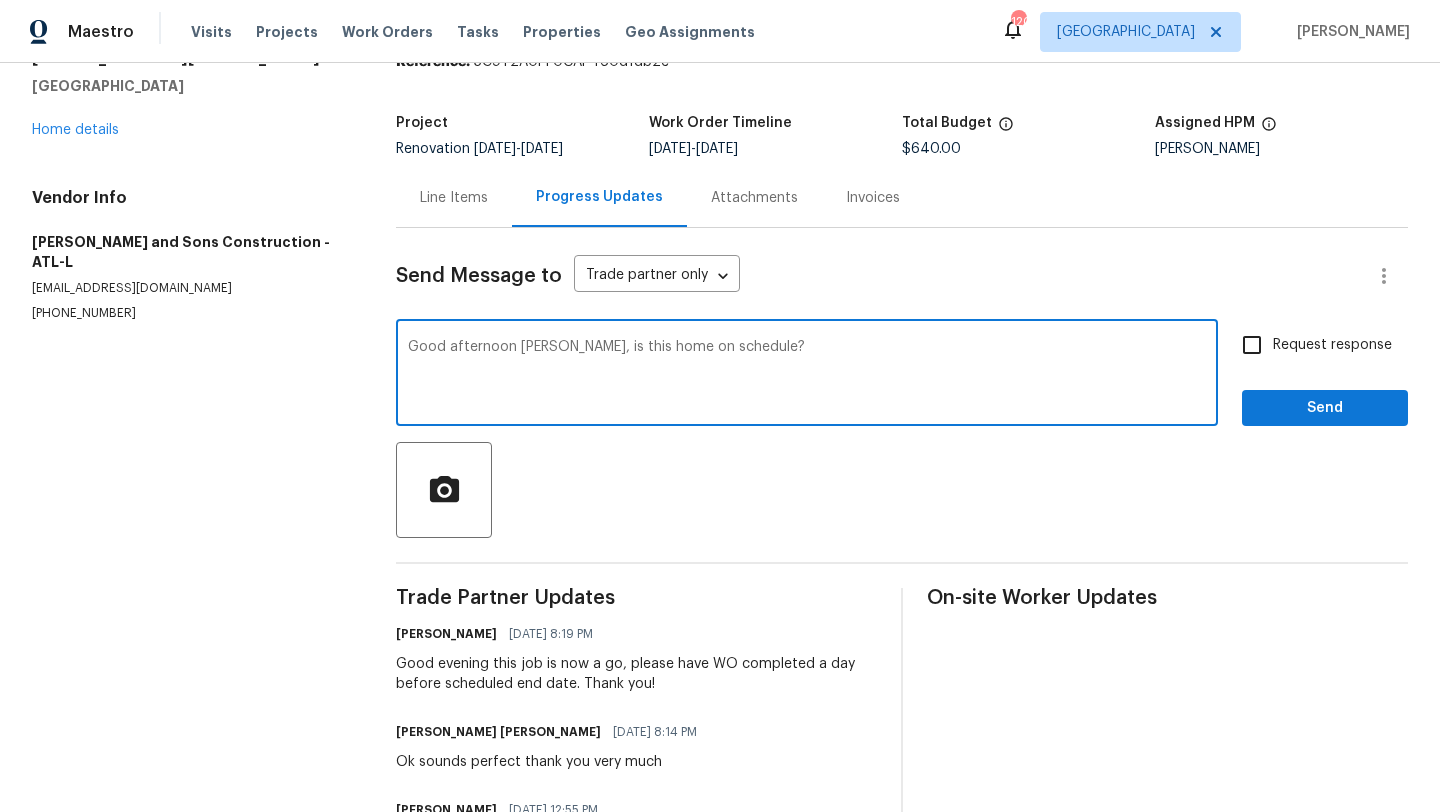 type on "Good afternoon Josue, is this home on schedule?" 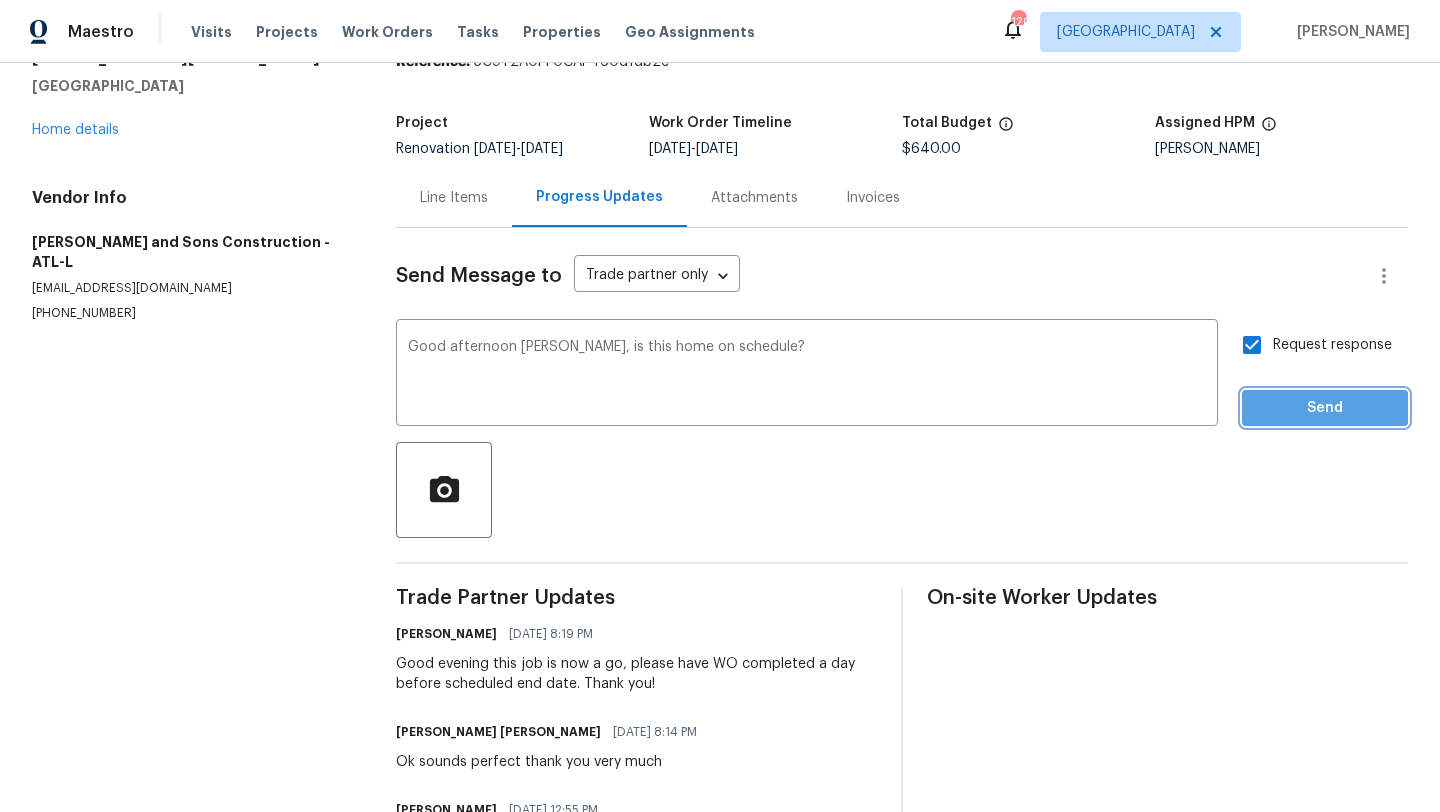 click on "Send" at bounding box center (1325, 408) 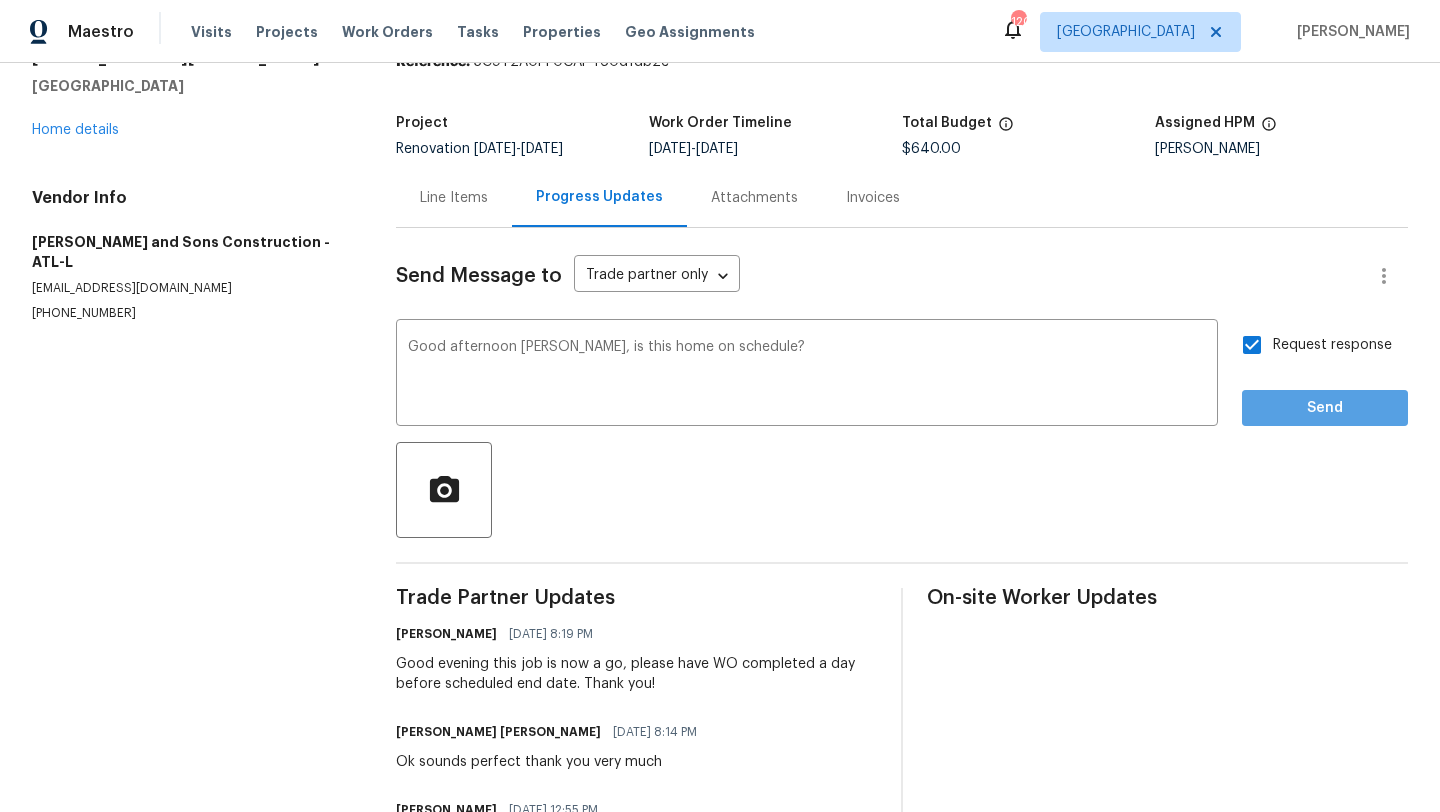 scroll, scrollTop: 0, scrollLeft: 0, axis: both 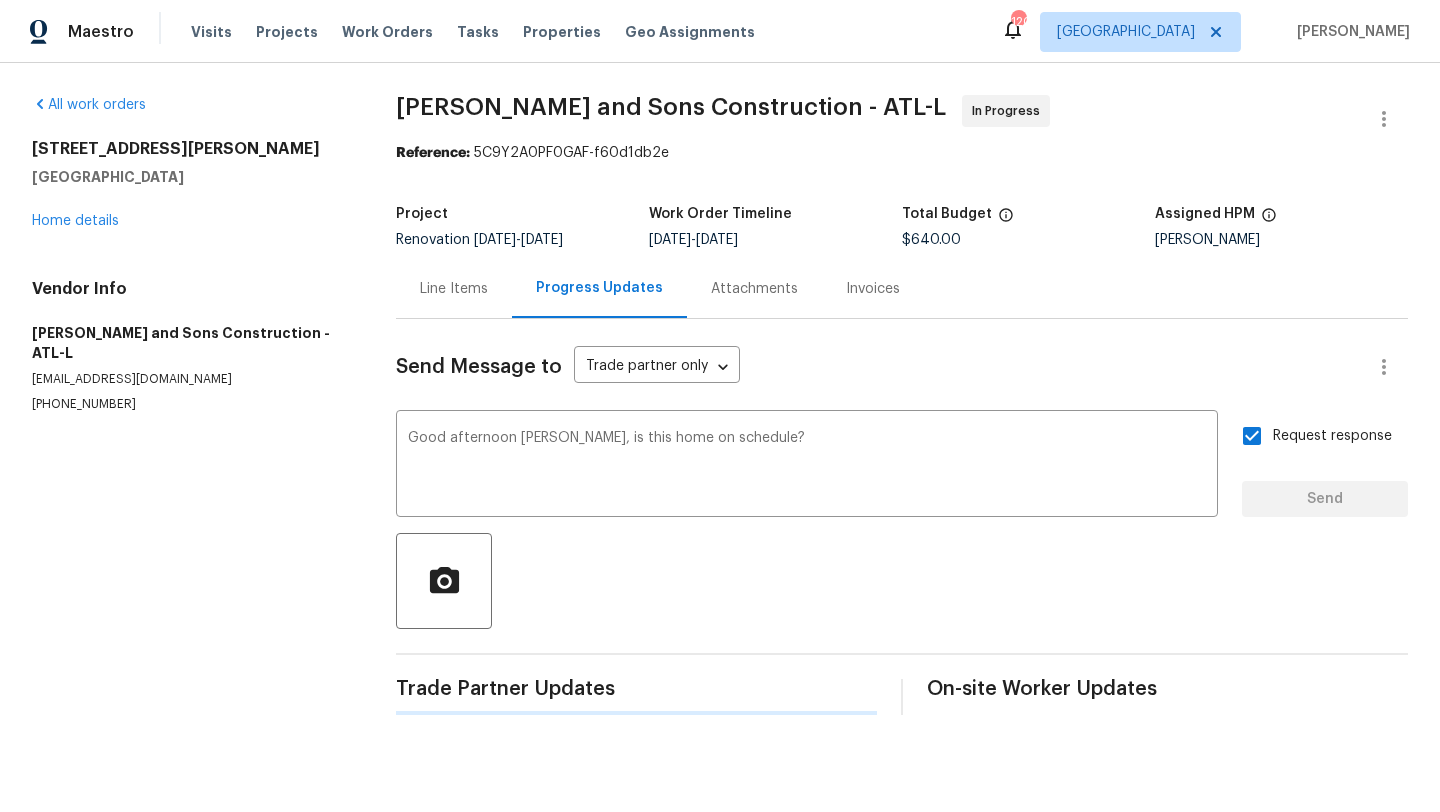 type 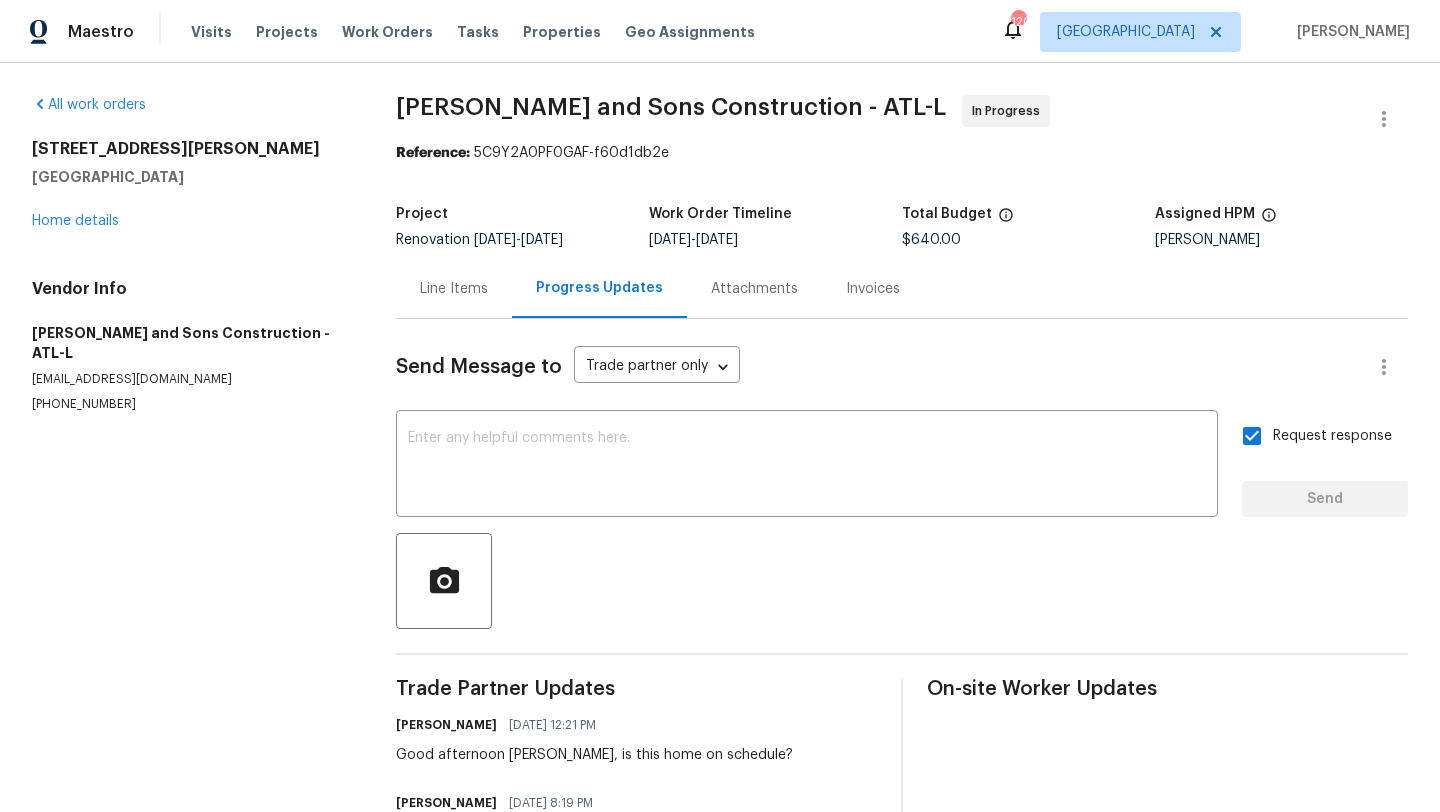 click on "3611 Silver Brooke Ln NW Kennesaw, GA 30144 Home details" at bounding box center [190, 185] 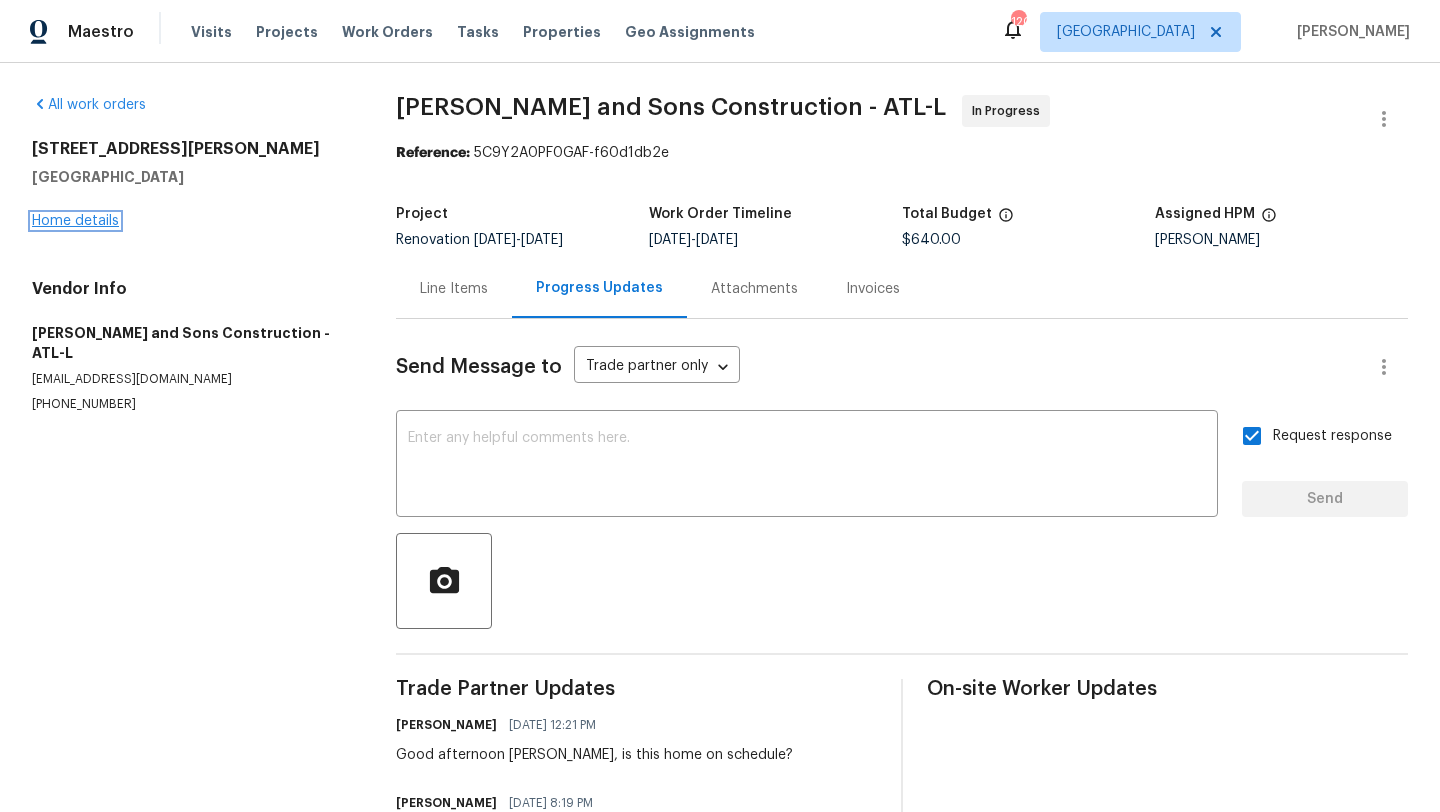 click on "Home details" at bounding box center [75, 221] 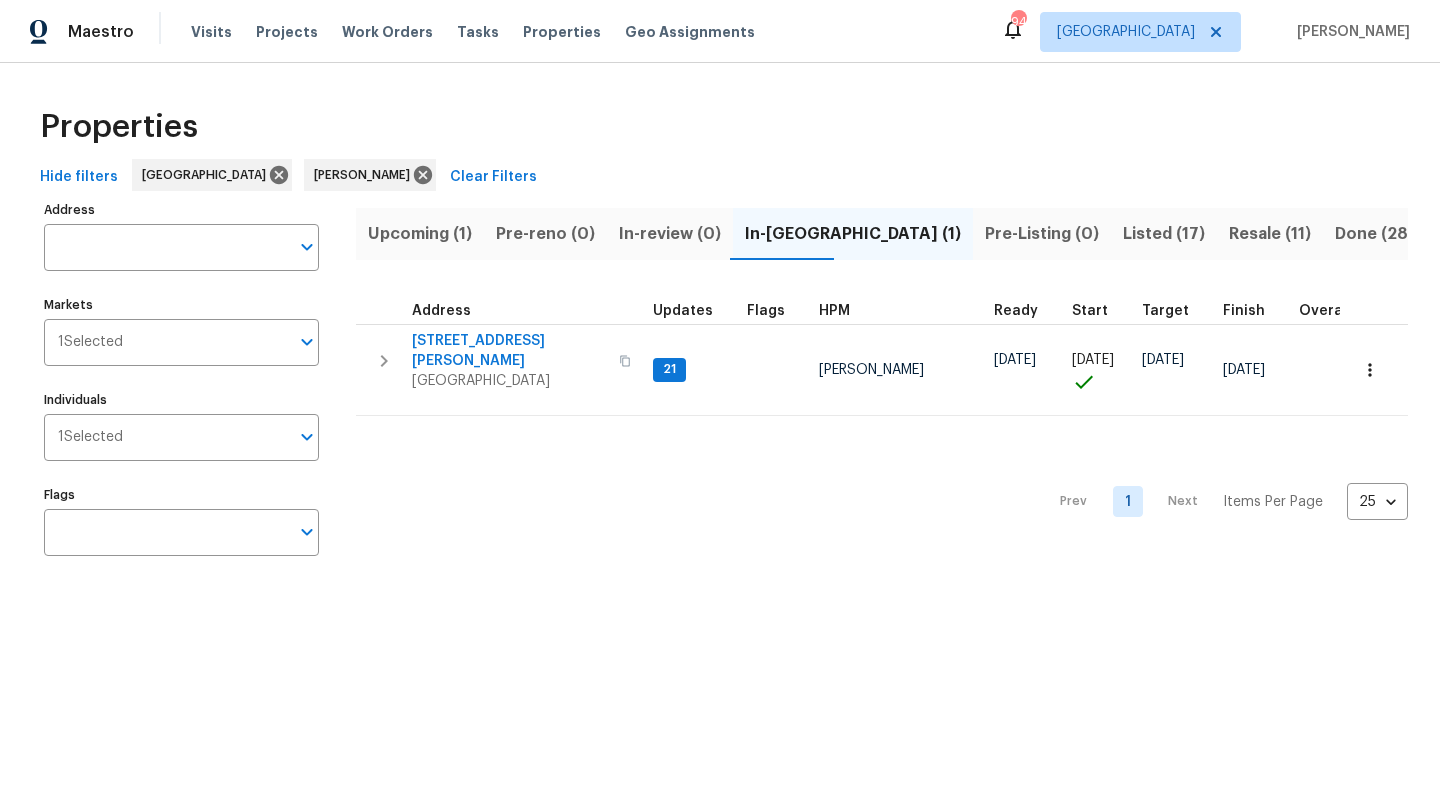 scroll, scrollTop: 0, scrollLeft: 0, axis: both 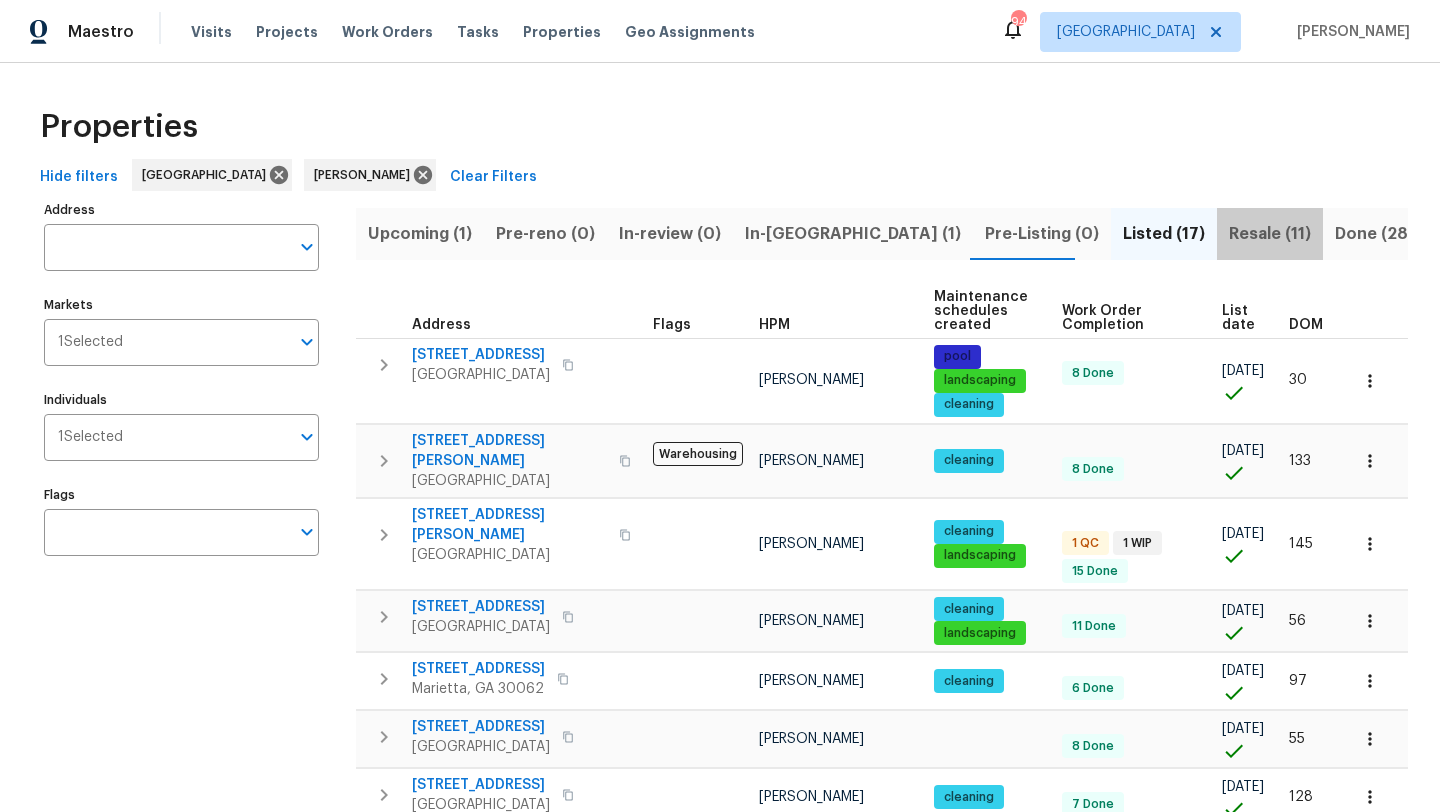 click on "Resale (11)" at bounding box center (1270, 234) 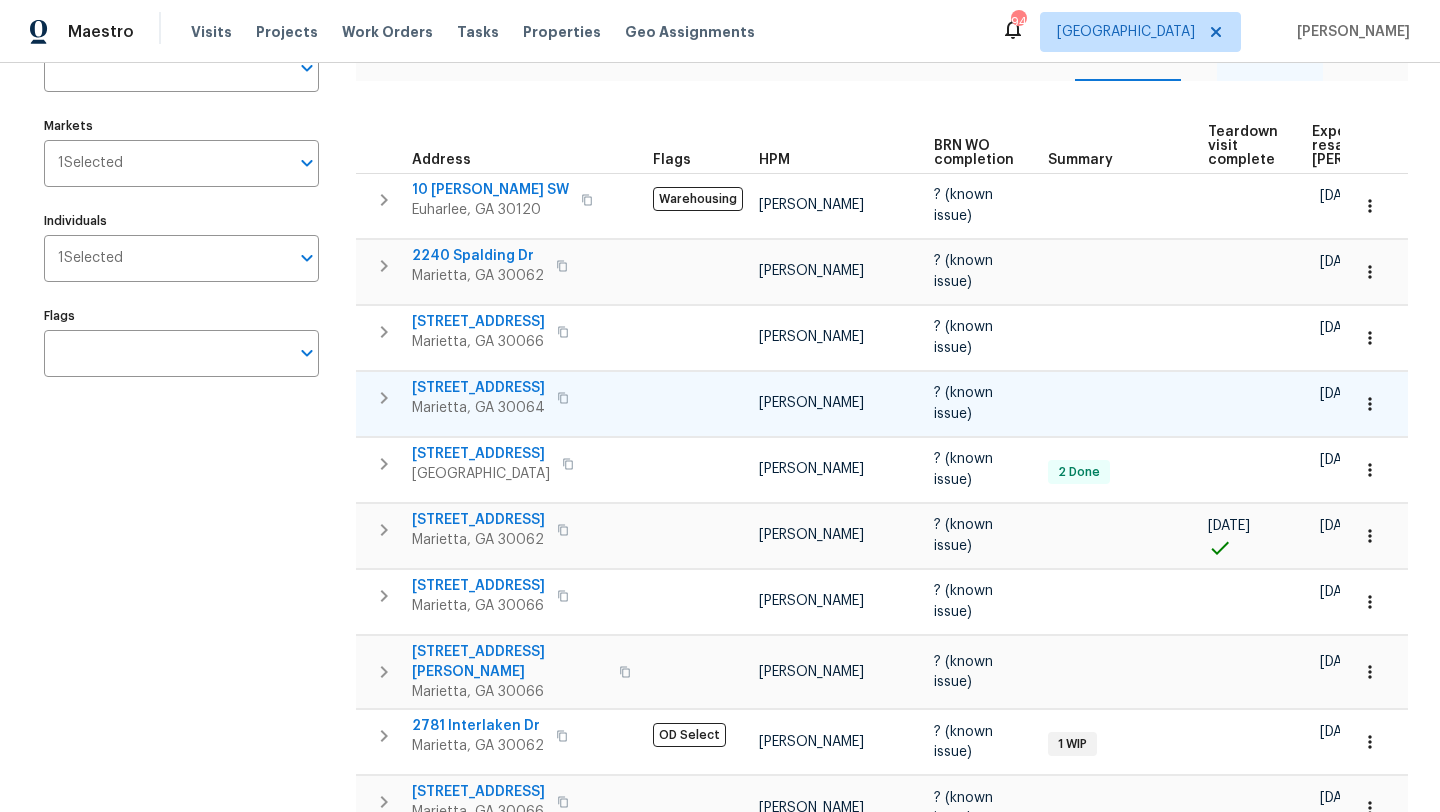 scroll, scrollTop: 332, scrollLeft: 0, axis: vertical 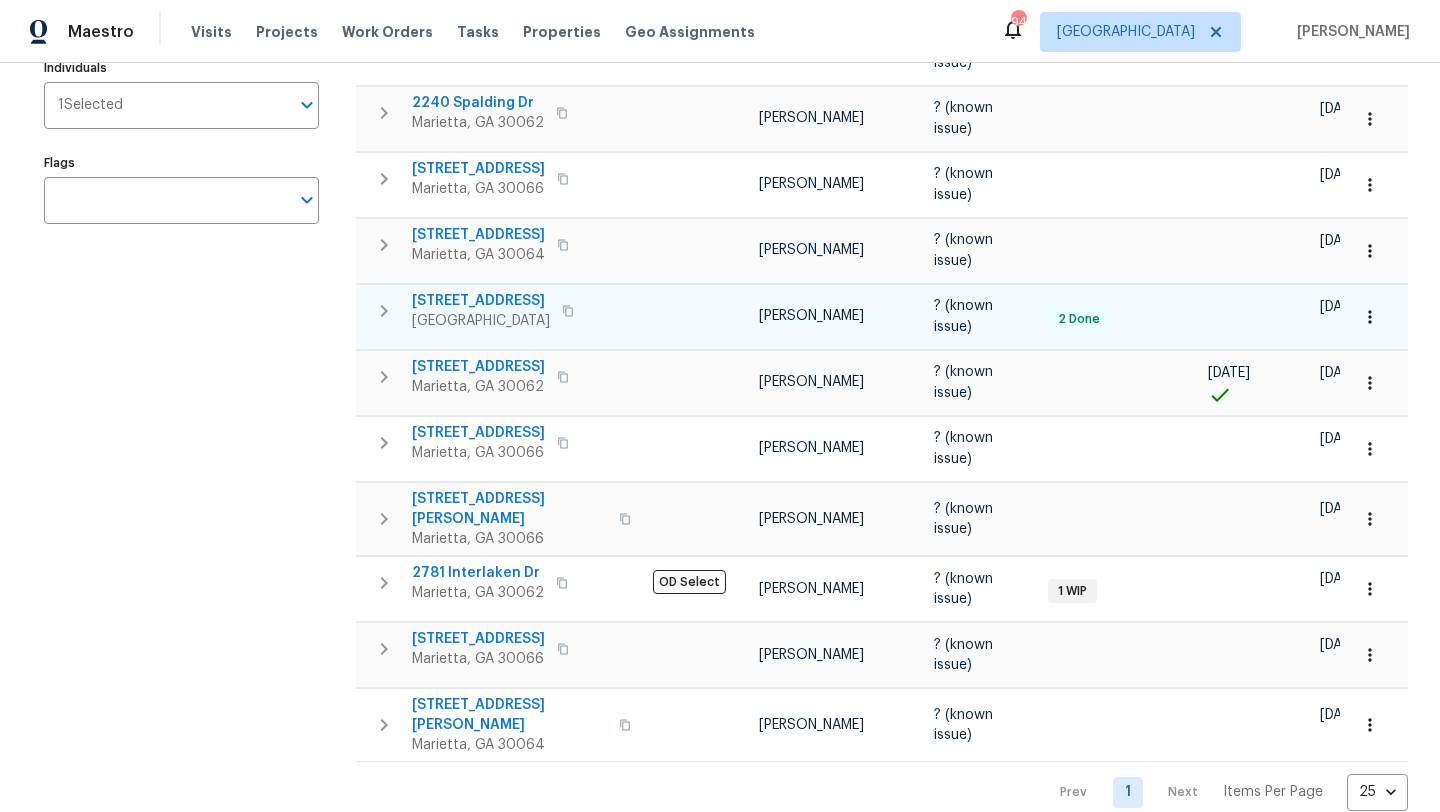 click on "[STREET_ADDRESS]" at bounding box center [481, 301] 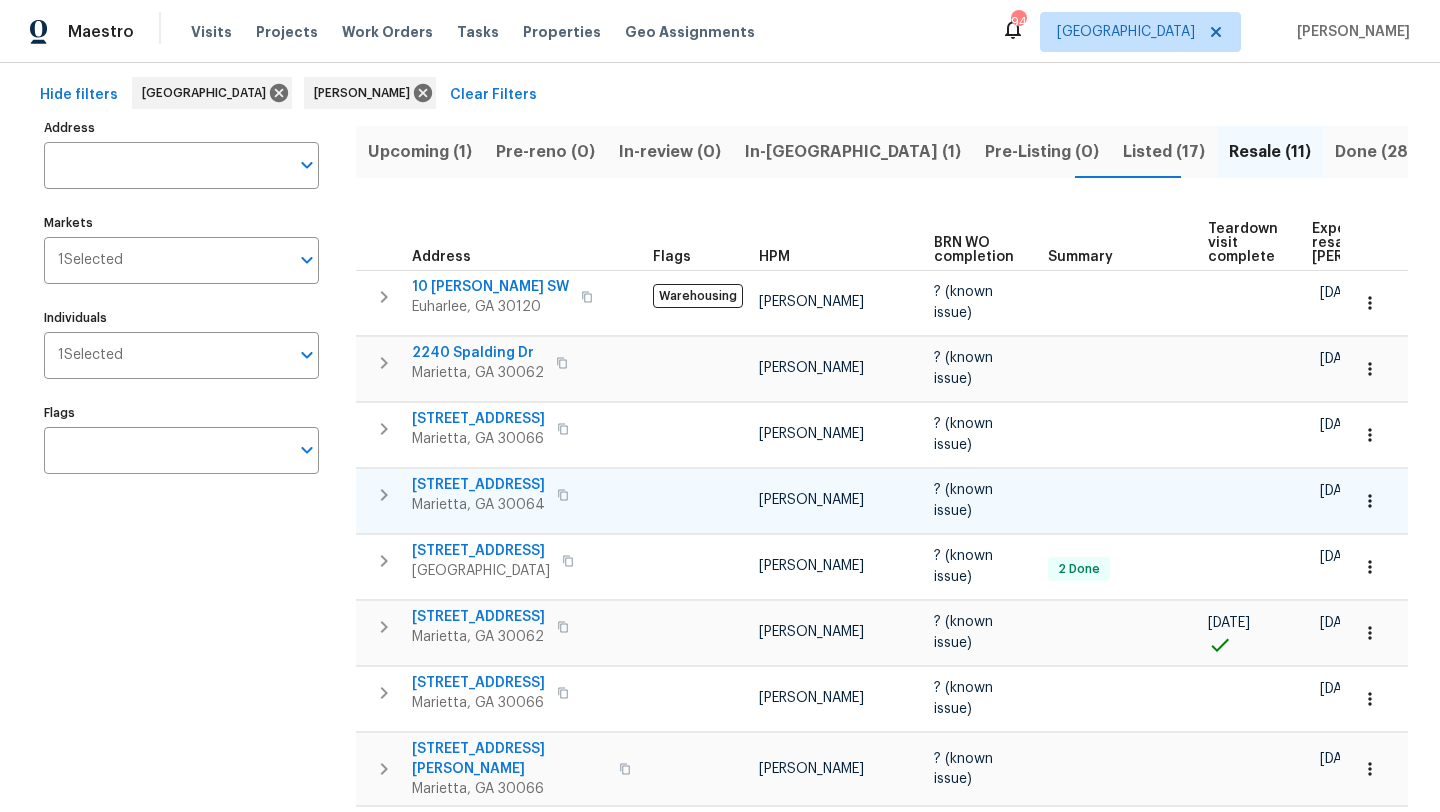 scroll, scrollTop: 0, scrollLeft: 0, axis: both 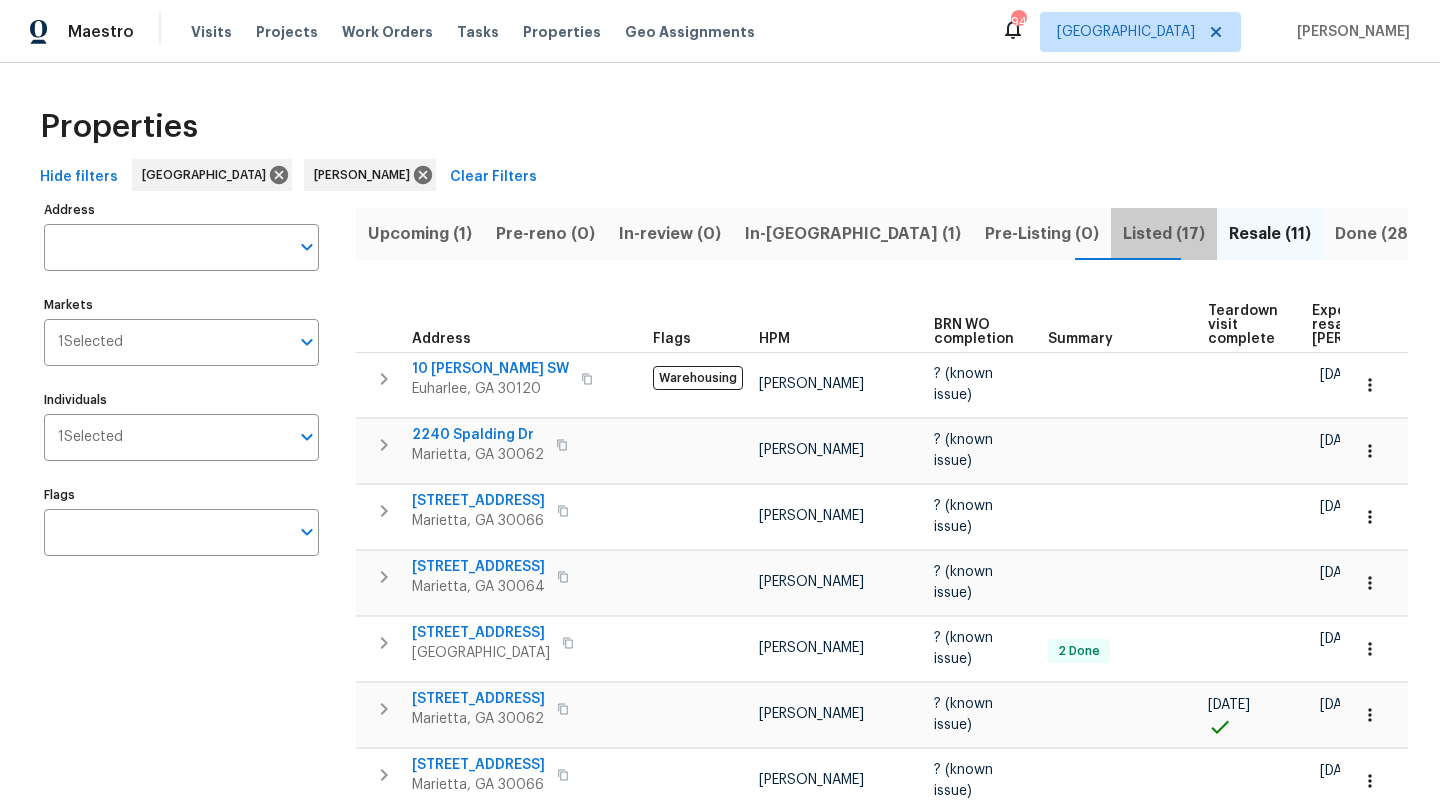 click on "Listed (17)" at bounding box center (1164, 234) 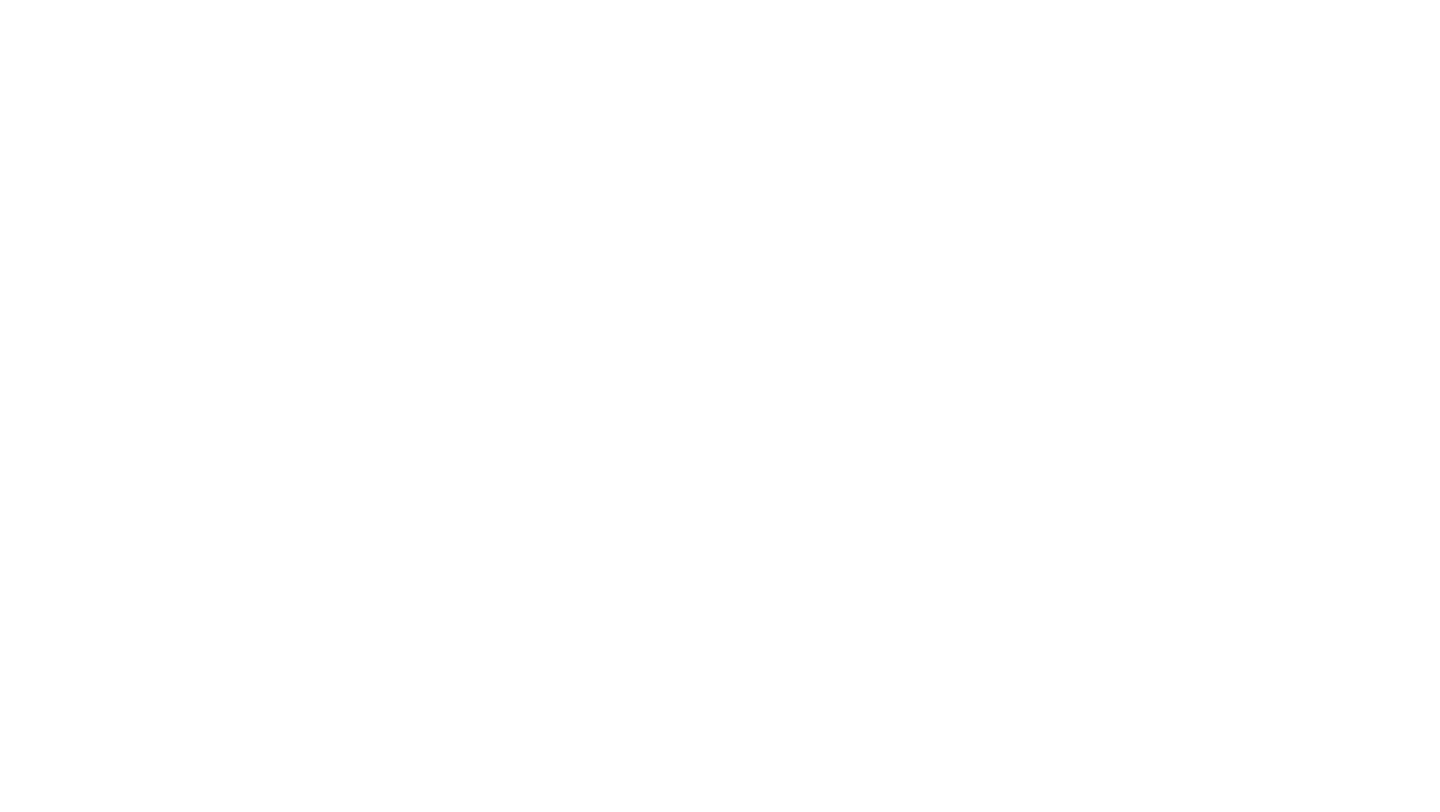scroll, scrollTop: 0, scrollLeft: 0, axis: both 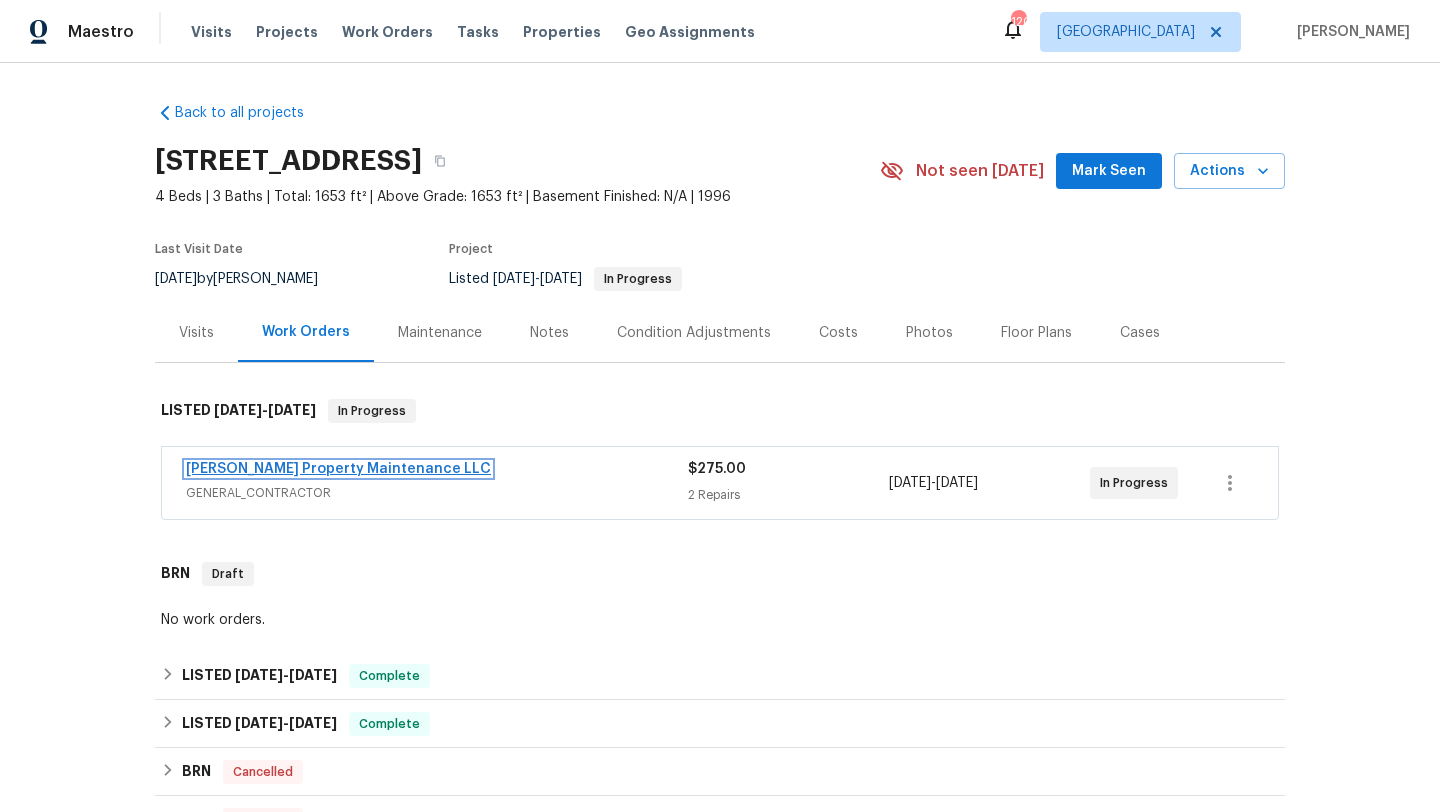 click on "[PERSON_NAME] Property Maintenance LLC" at bounding box center (338, 469) 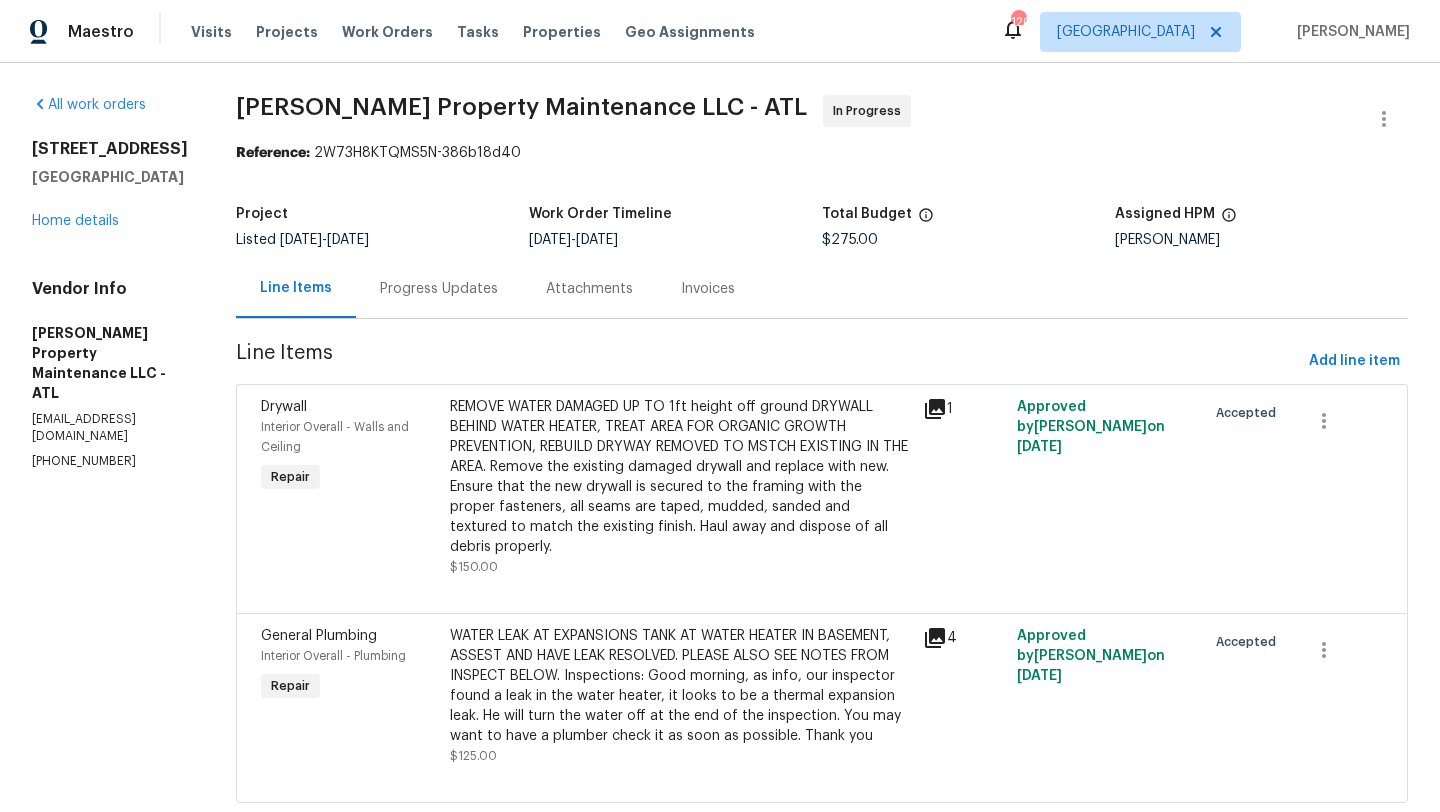 click on "Progress Updates" at bounding box center [439, 289] 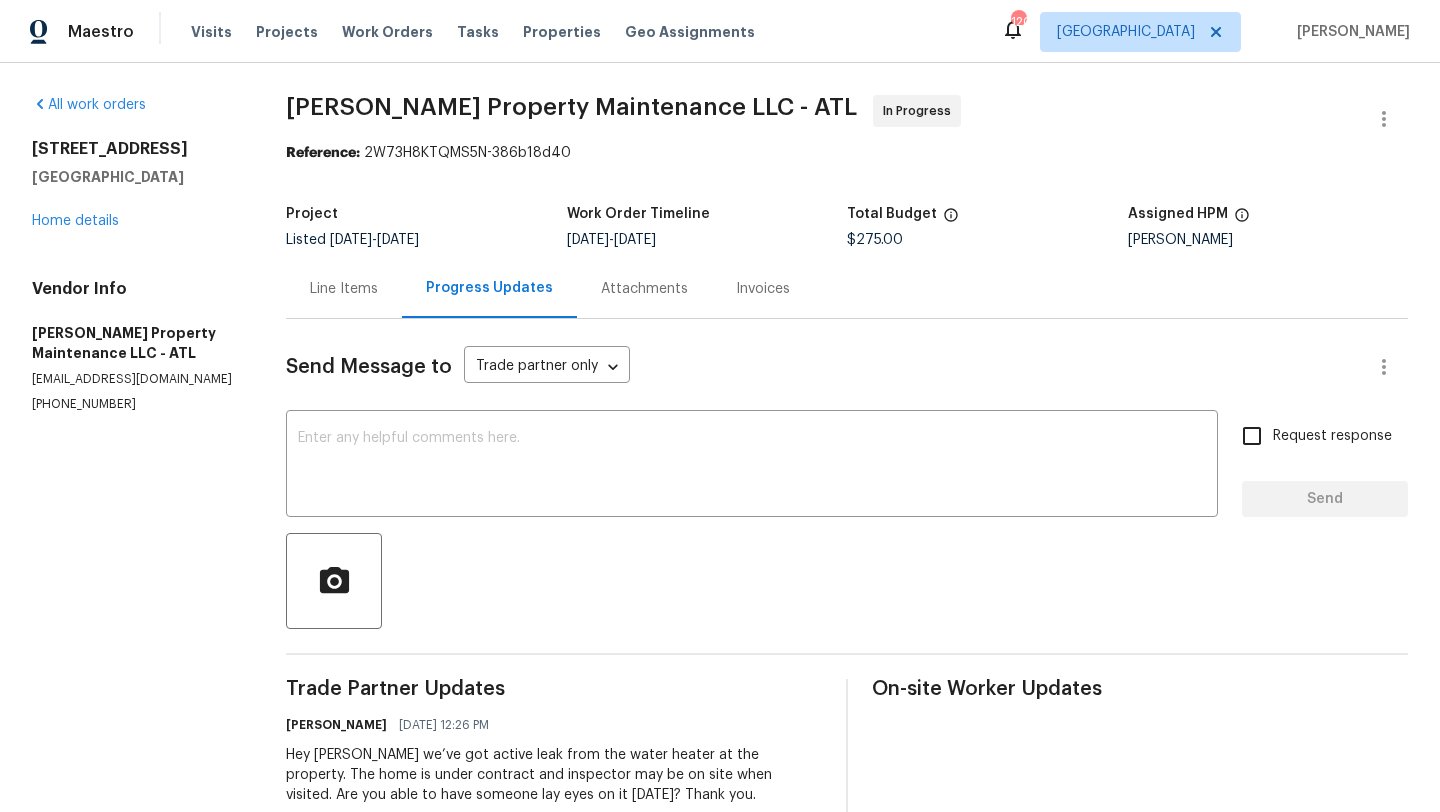 scroll, scrollTop: 49, scrollLeft: 0, axis: vertical 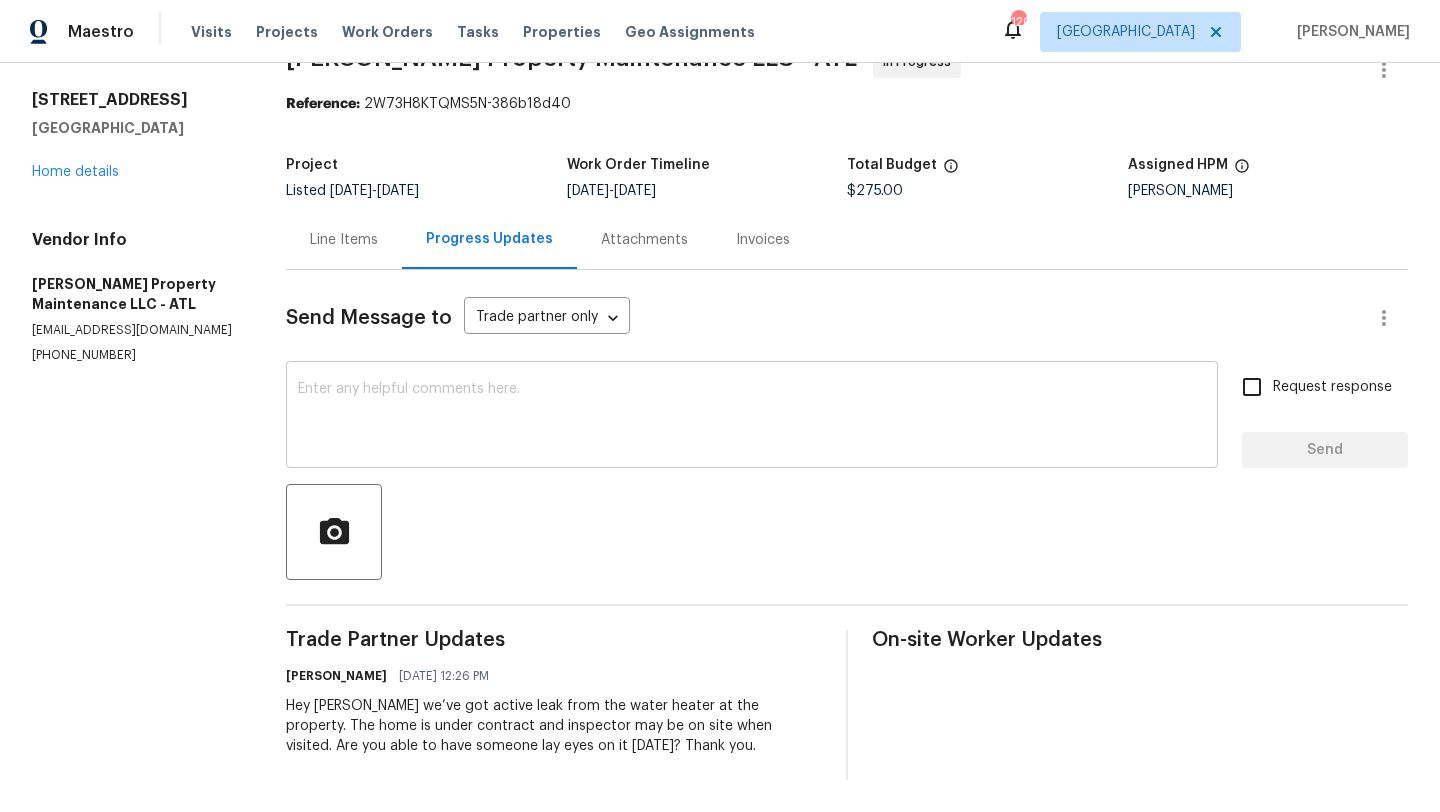 click at bounding box center [752, 417] 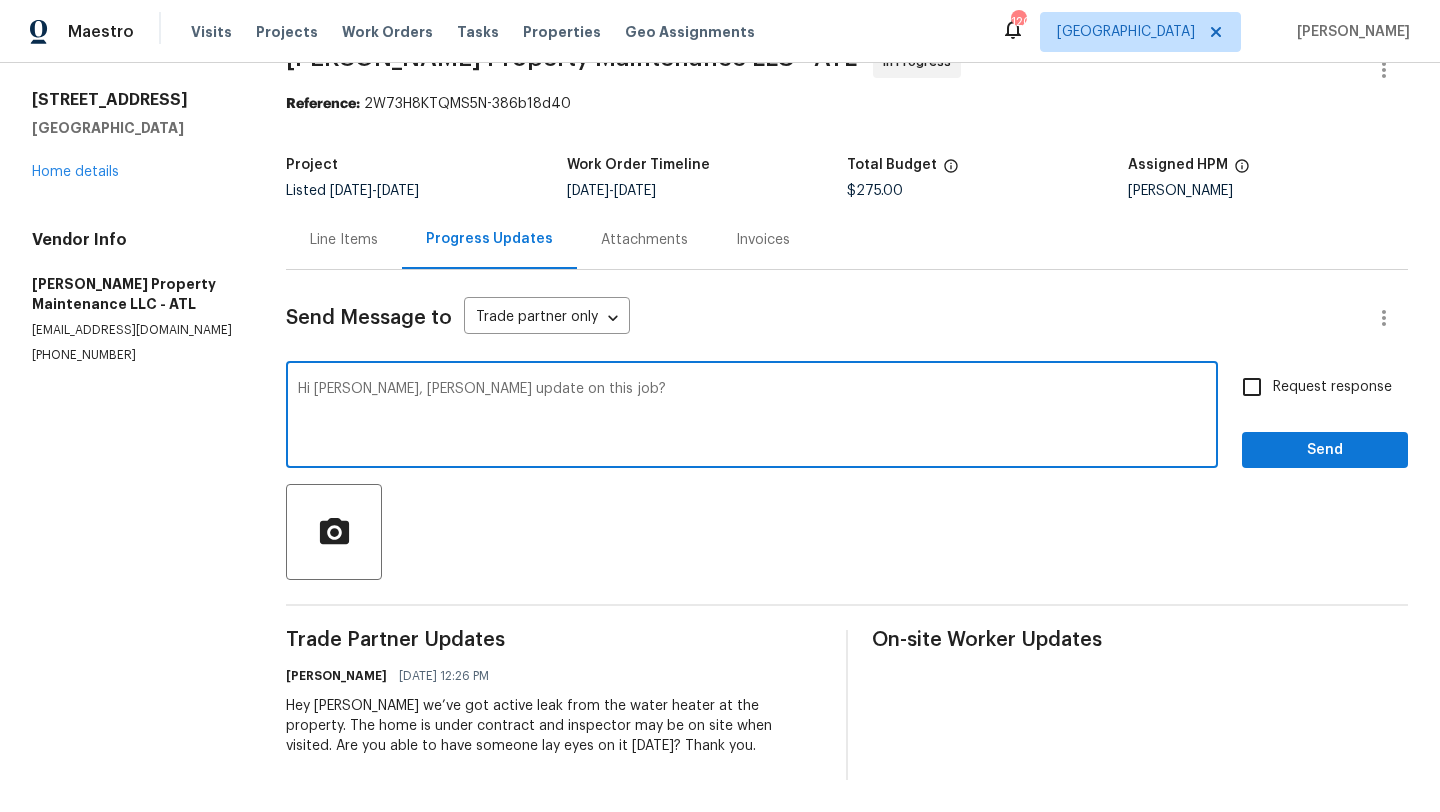 click on "Hi Danny, anny update on this job?" at bounding box center (752, 417) 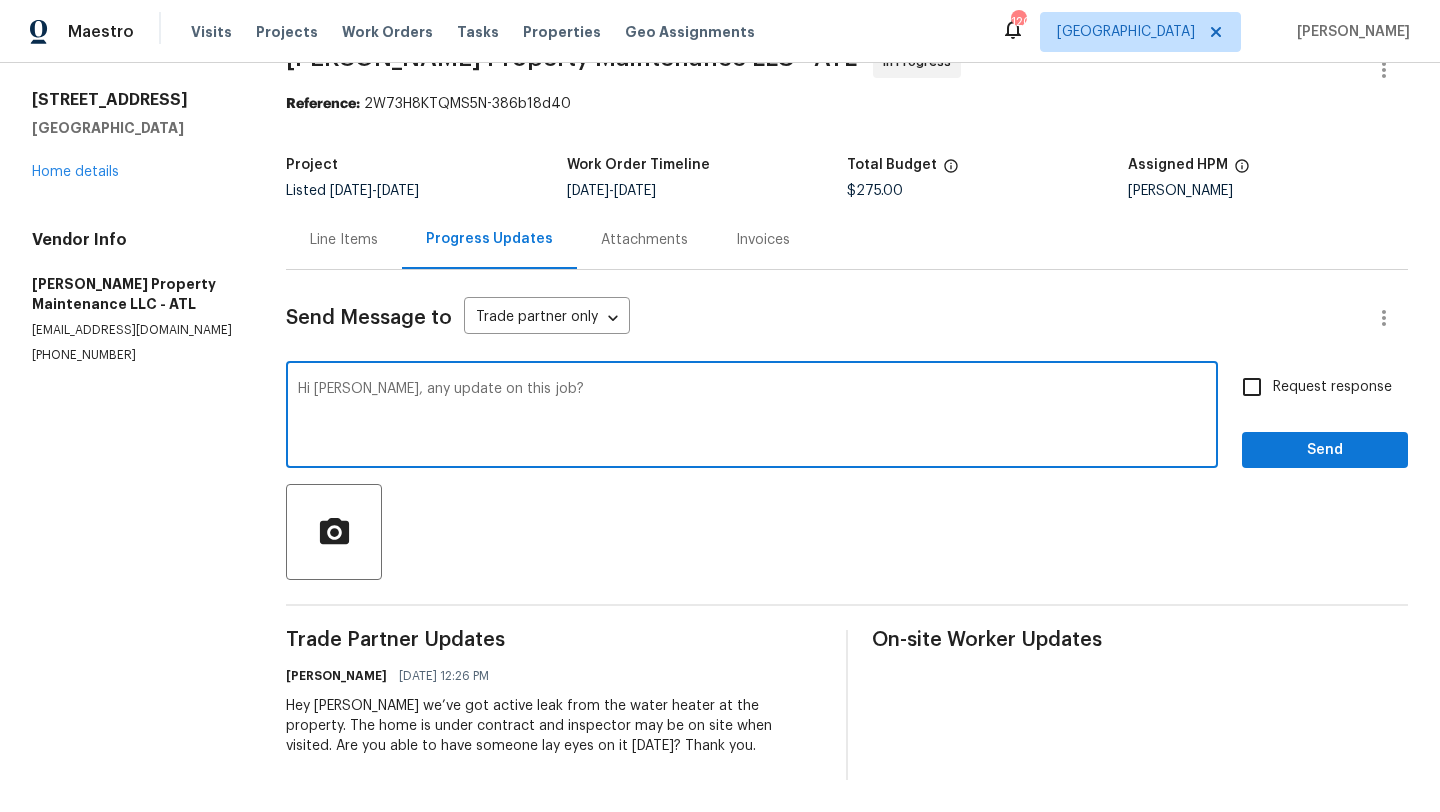 type on "Hi Danny, any update on this job?" 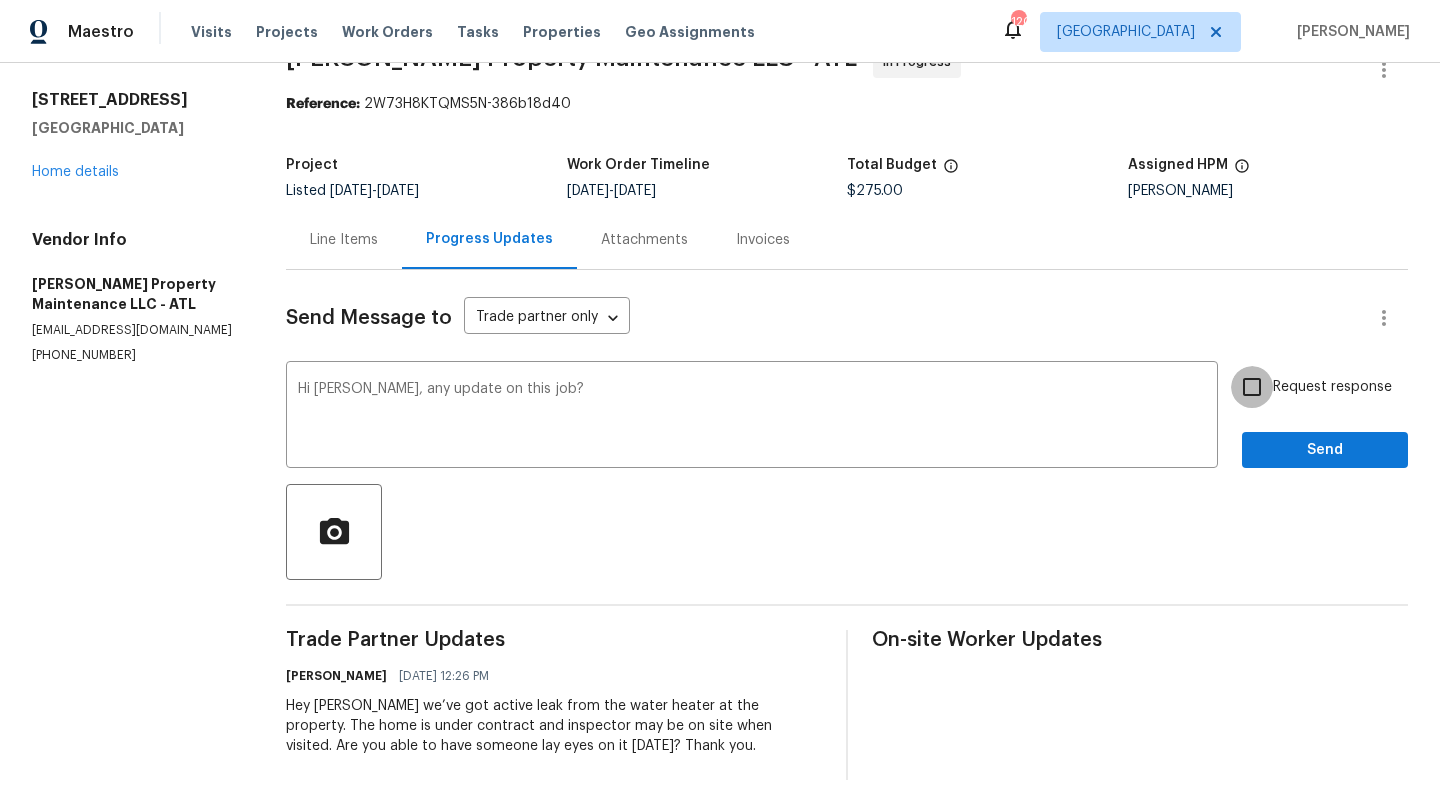 click on "Request response" at bounding box center (1252, 387) 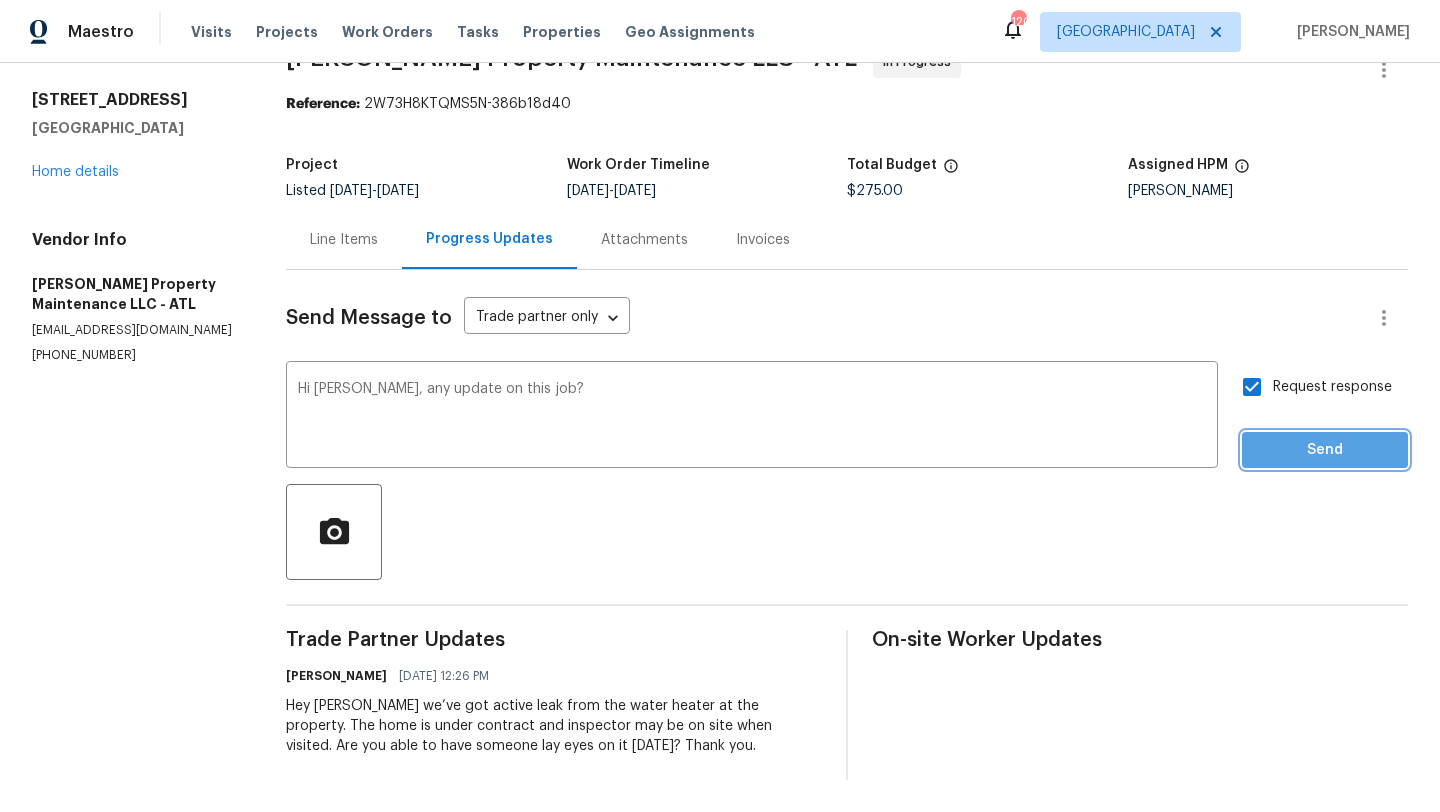 click on "Send" at bounding box center (1325, 450) 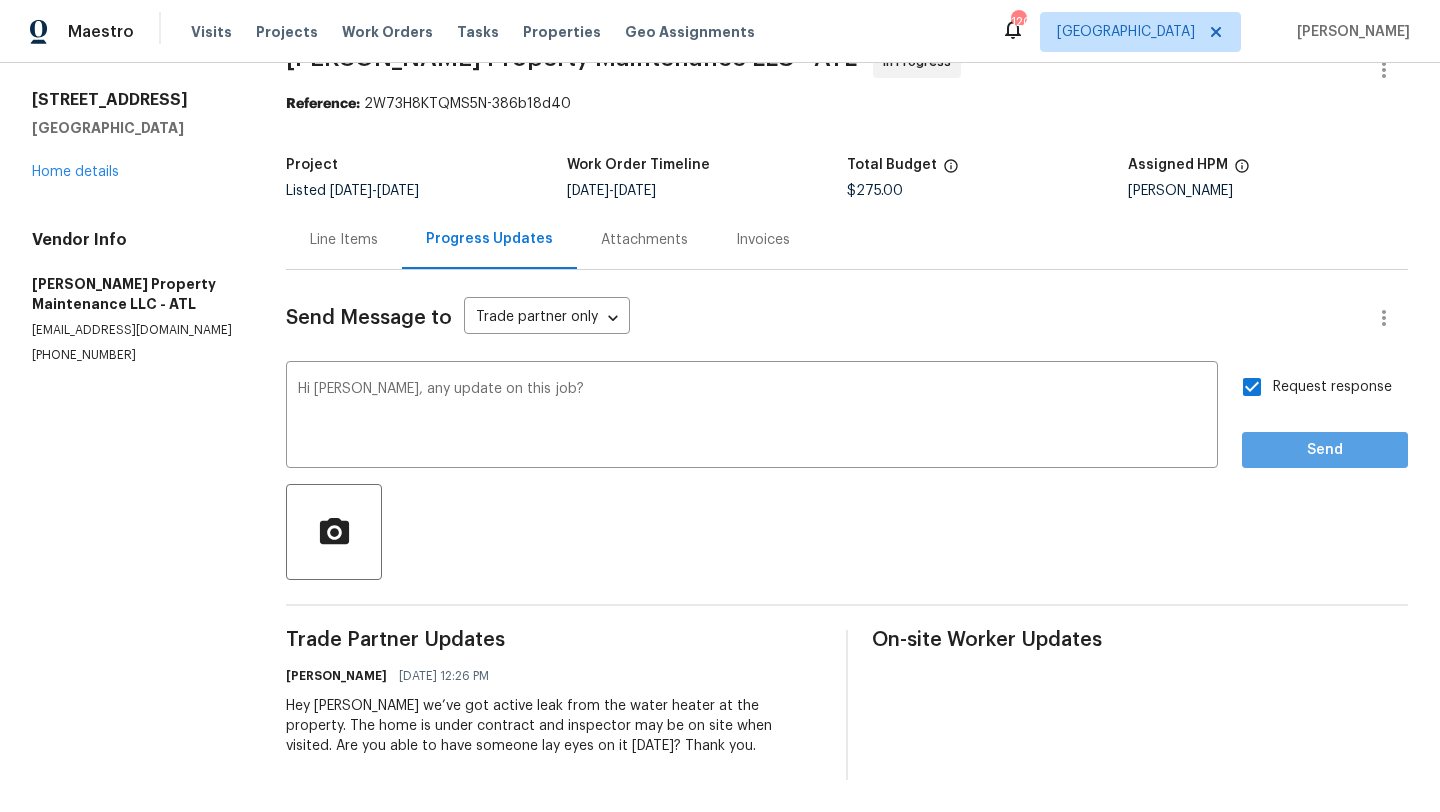 scroll, scrollTop: 0, scrollLeft: 0, axis: both 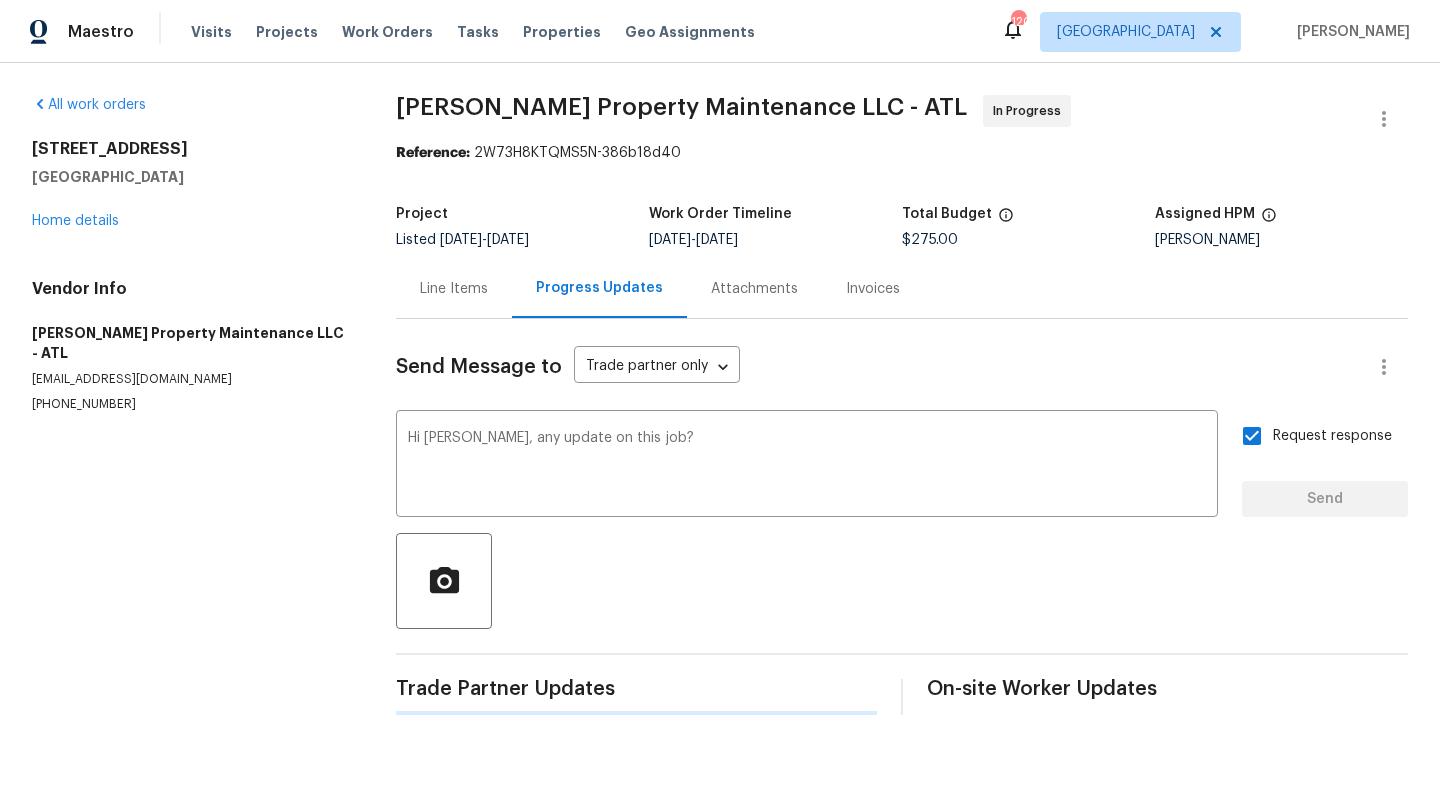 type 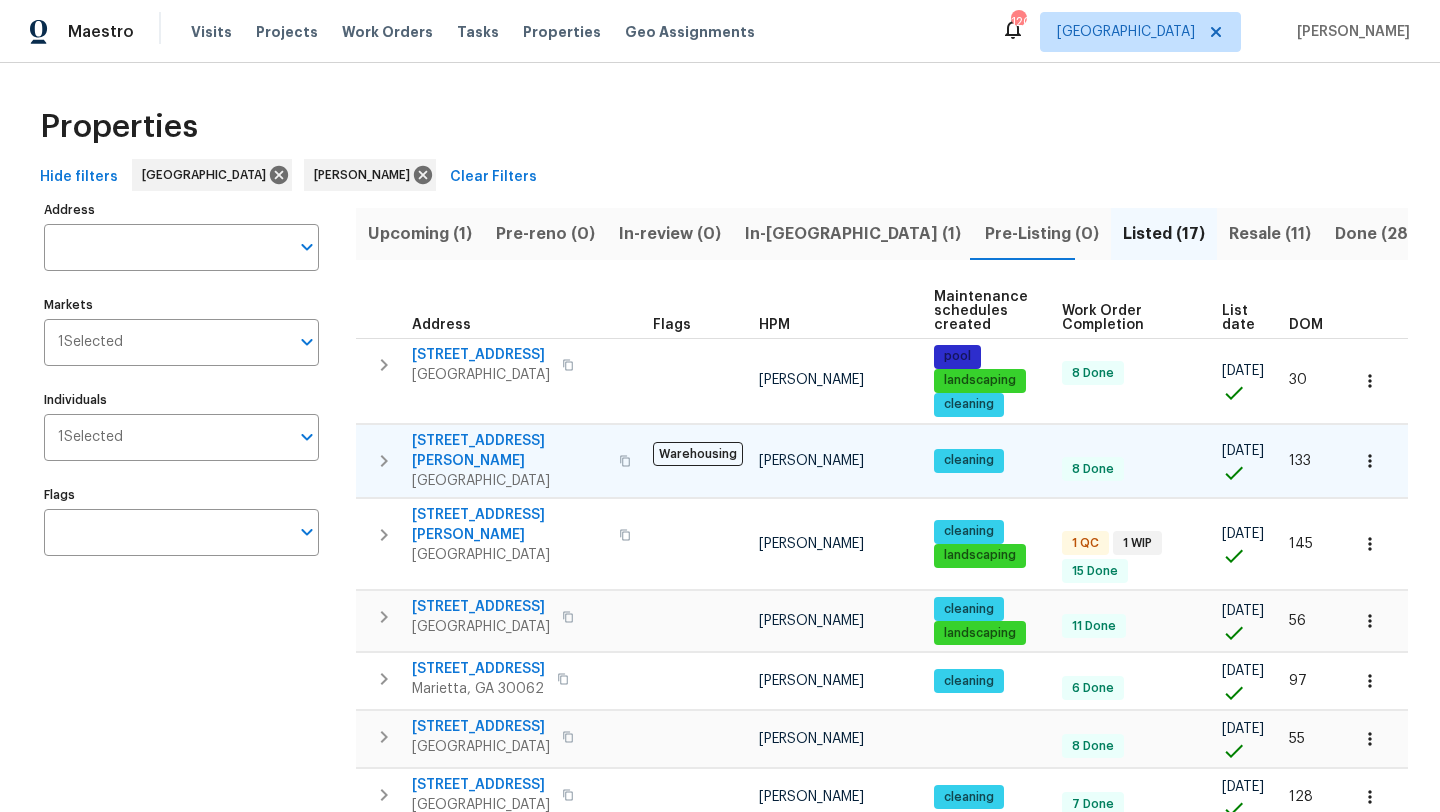 scroll, scrollTop: 0, scrollLeft: 0, axis: both 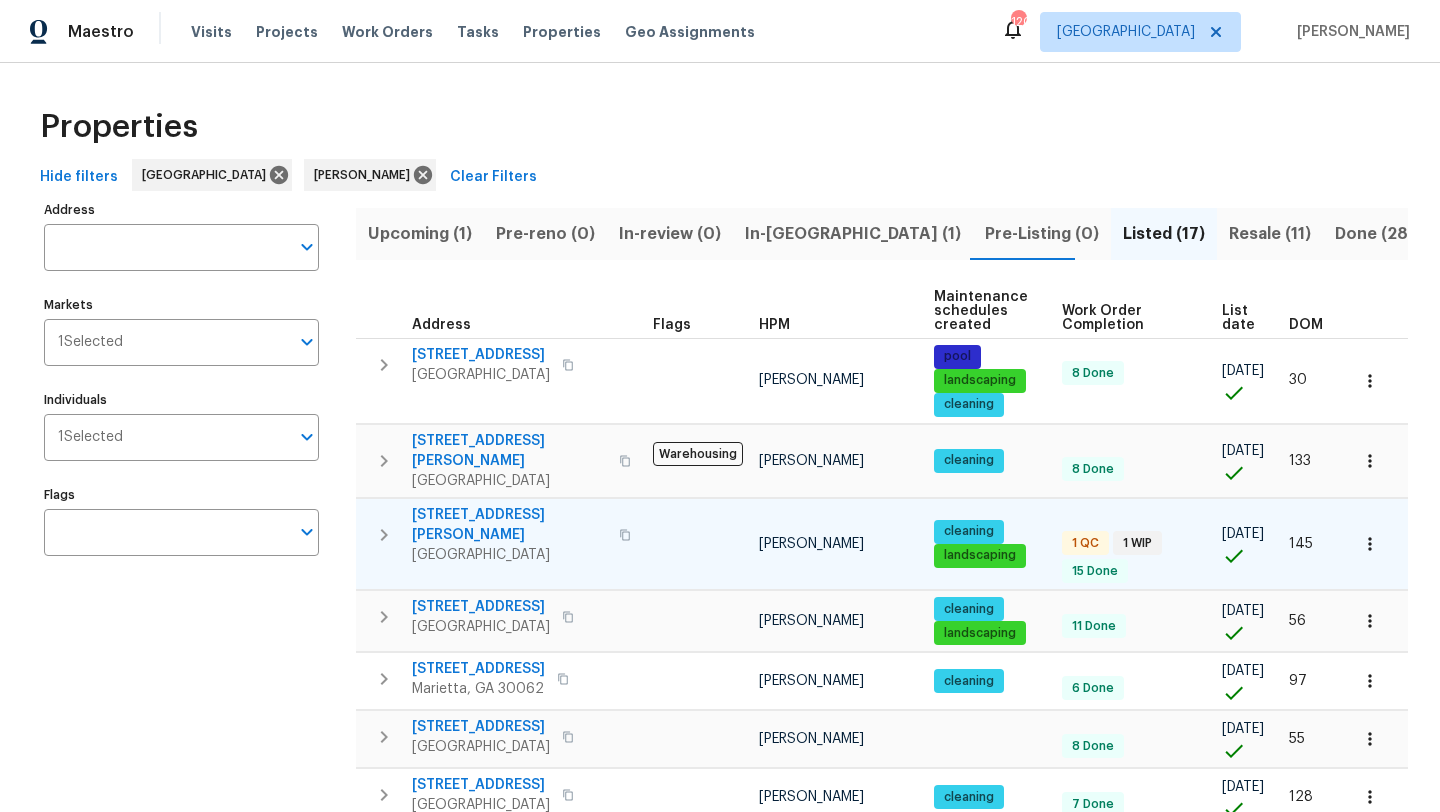 click on "4190 Haynes Mill Ct NW" at bounding box center [509, 525] 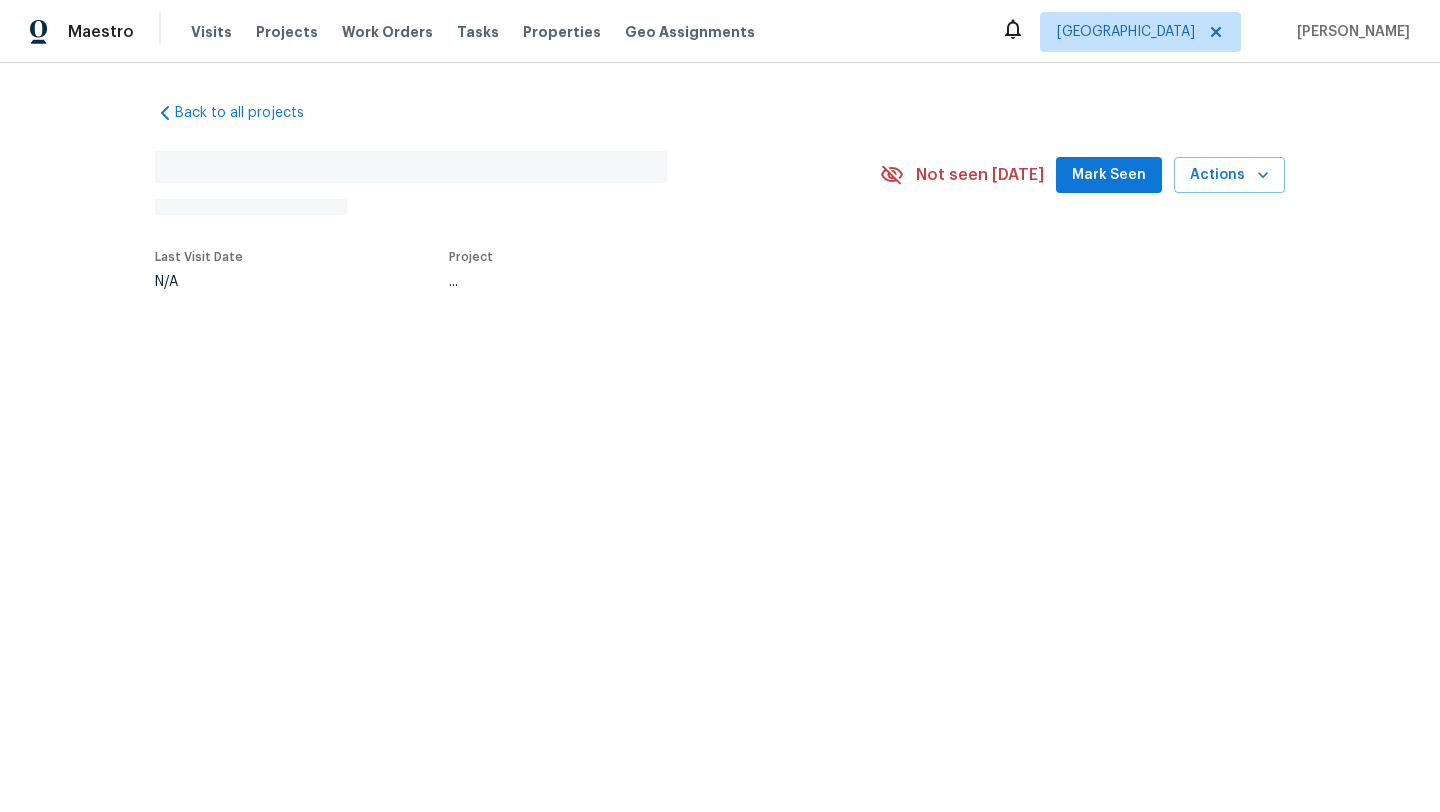 scroll, scrollTop: 0, scrollLeft: 0, axis: both 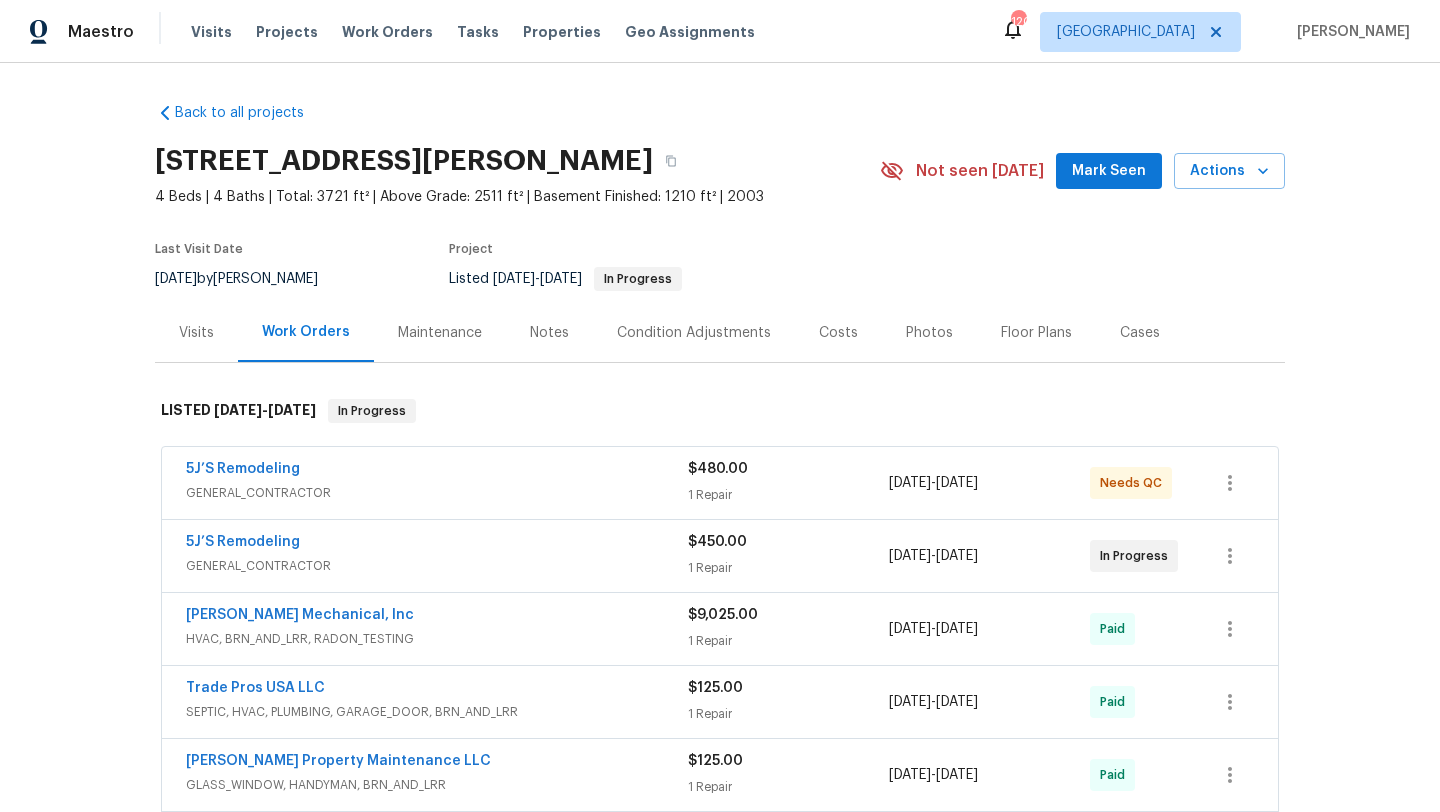 click on "5J’S Remodeling" at bounding box center [437, 544] 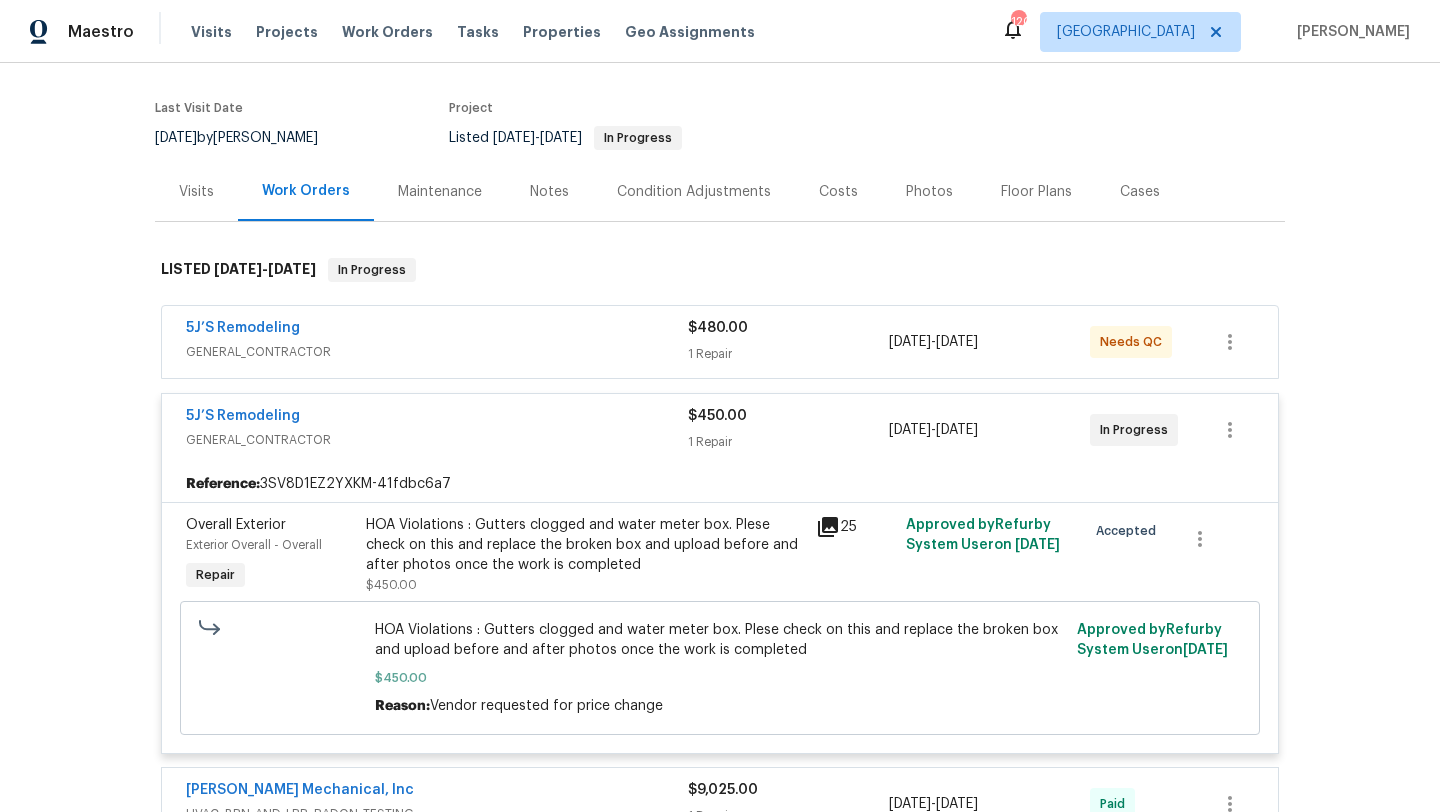 scroll, scrollTop: 0, scrollLeft: 0, axis: both 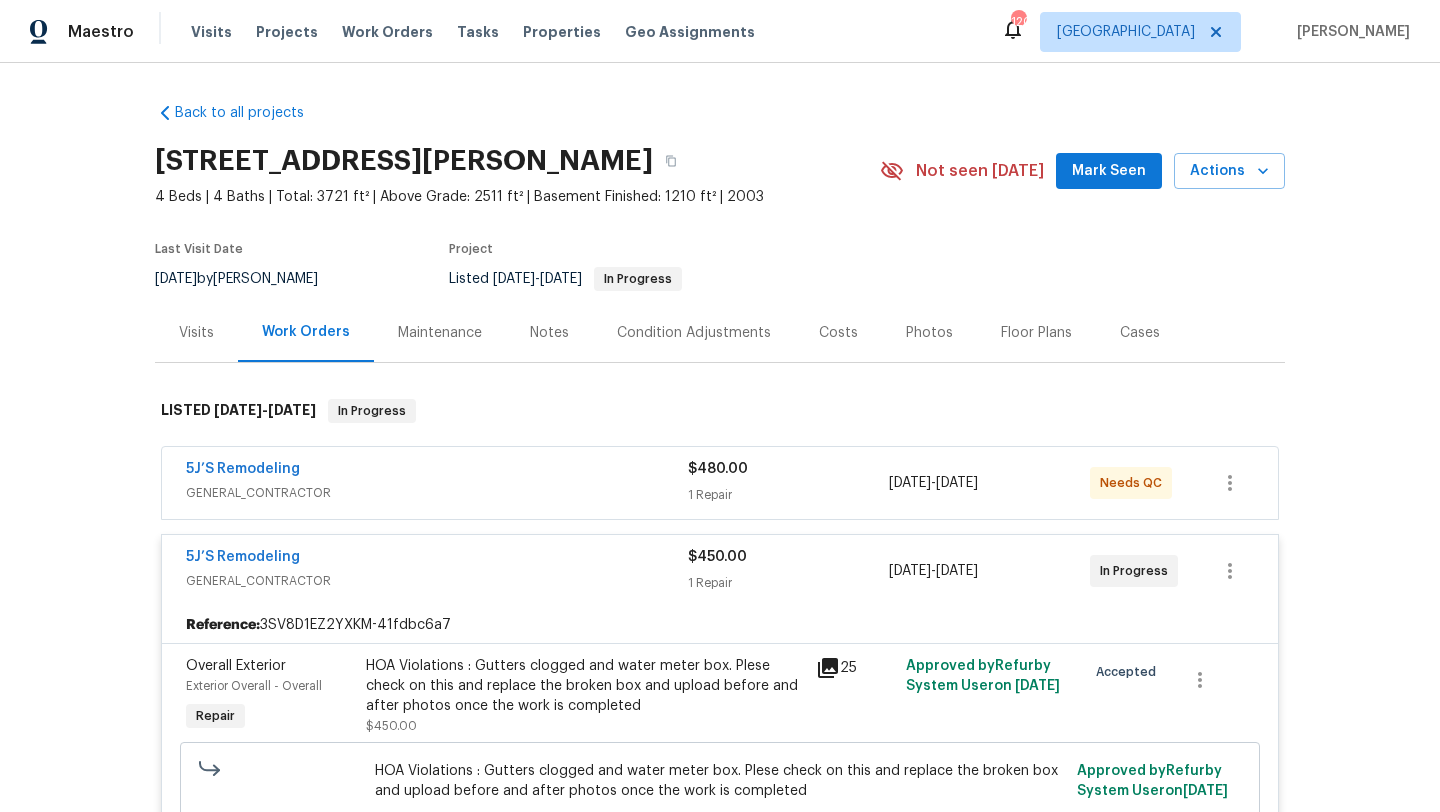 click on "5J’S Remodeling" at bounding box center (437, 471) 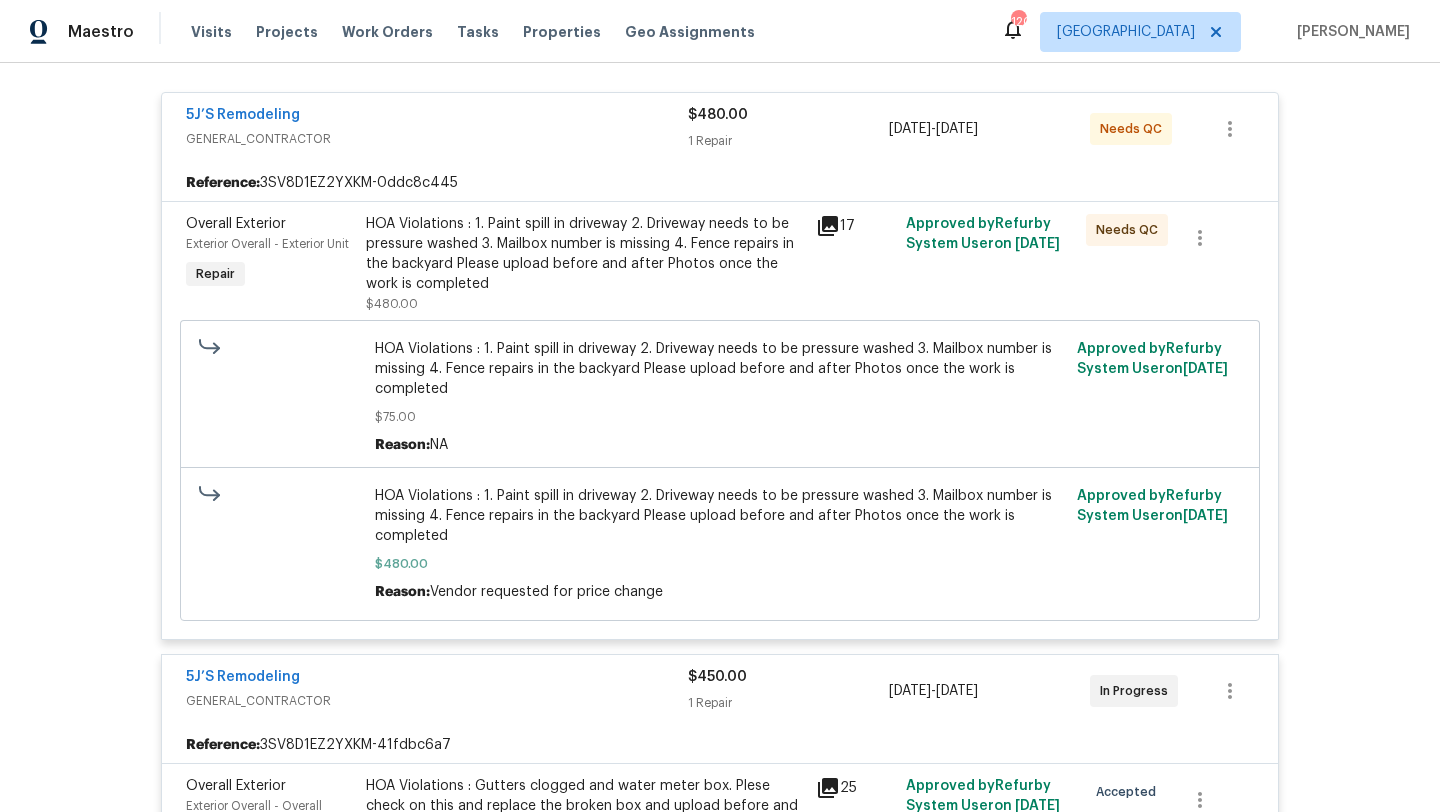 scroll, scrollTop: 375, scrollLeft: 0, axis: vertical 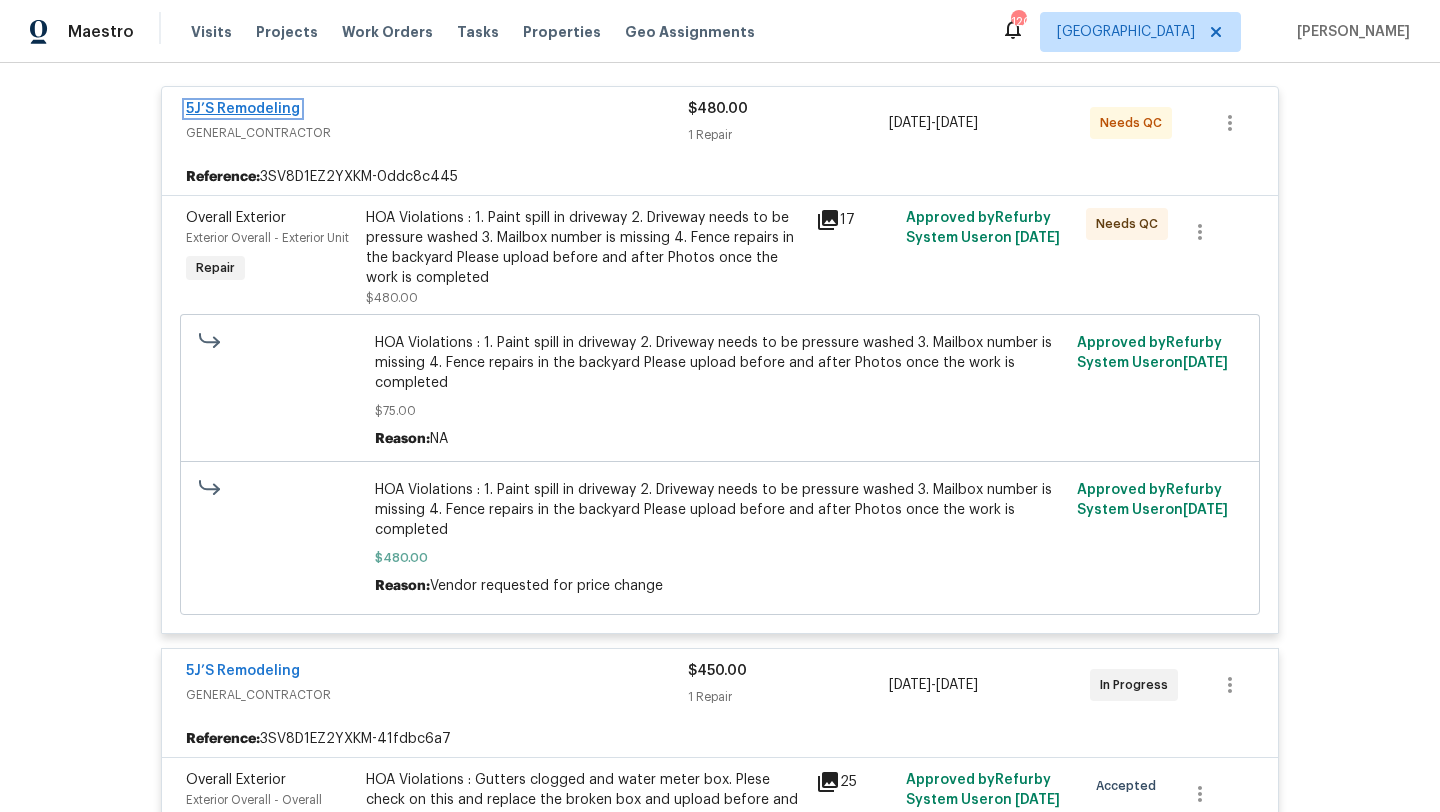 click on "5J’S Remodeling" at bounding box center [243, 109] 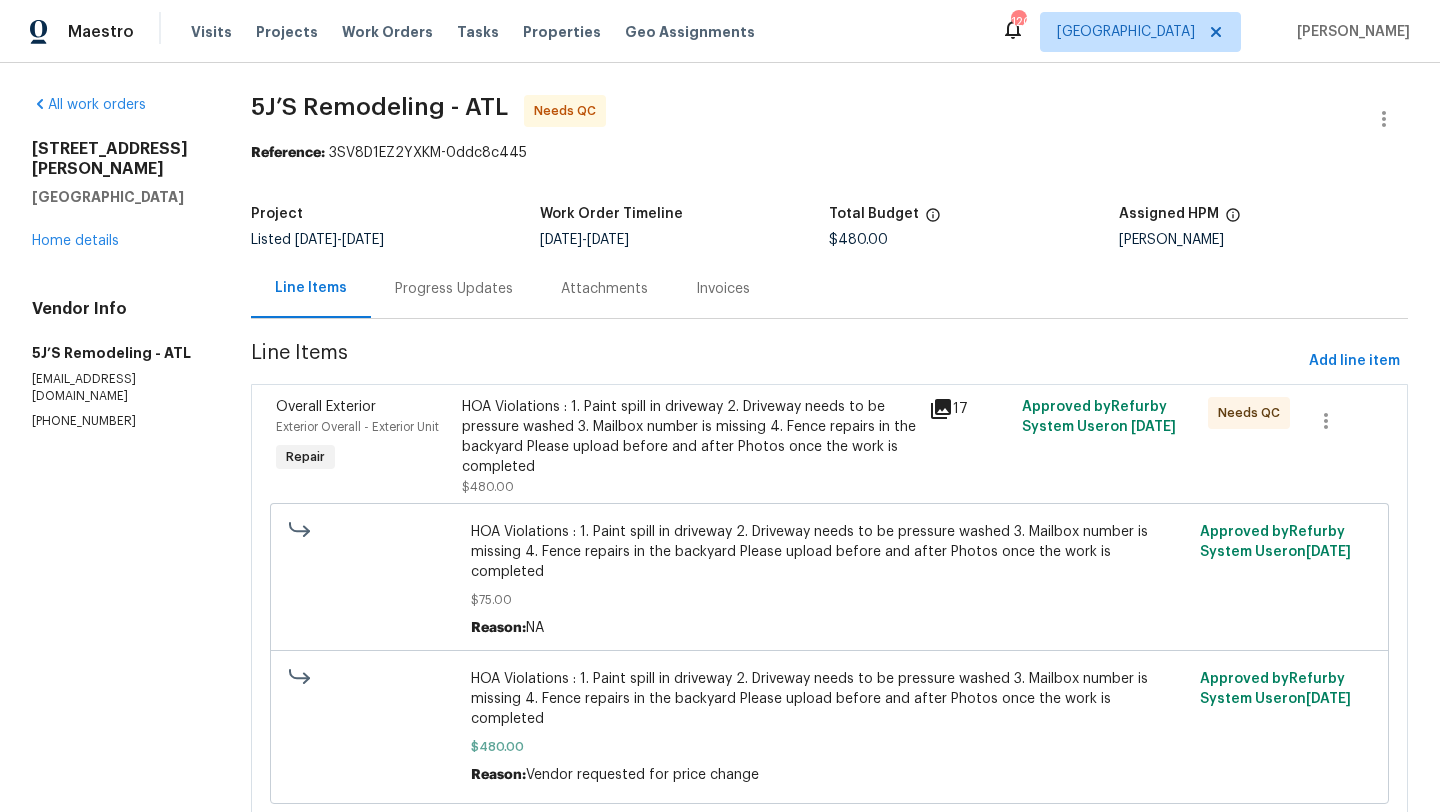 click on "Progress Updates" at bounding box center [454, 289] 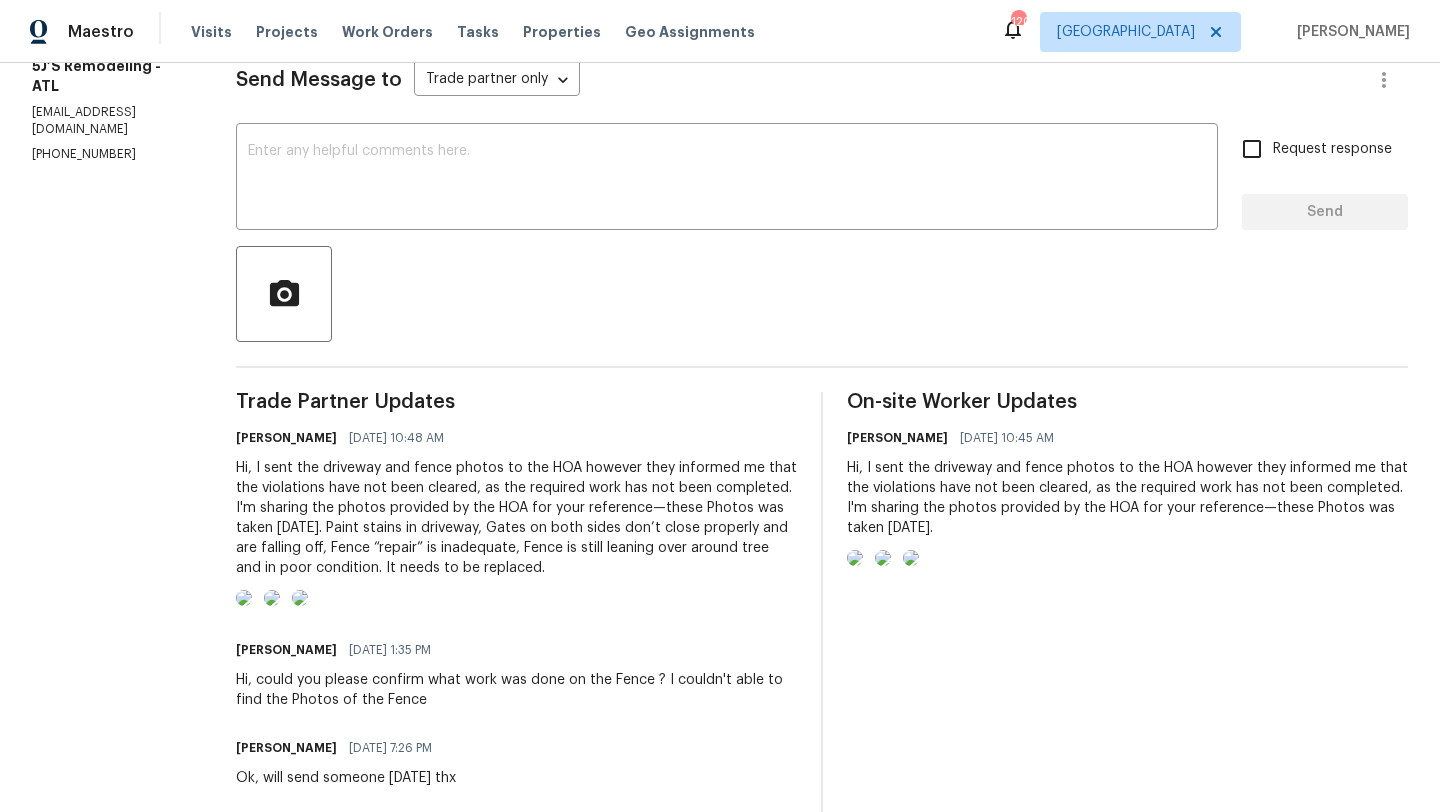 scroll, scrollTop: 0, scrollLeft: 0, axis: both 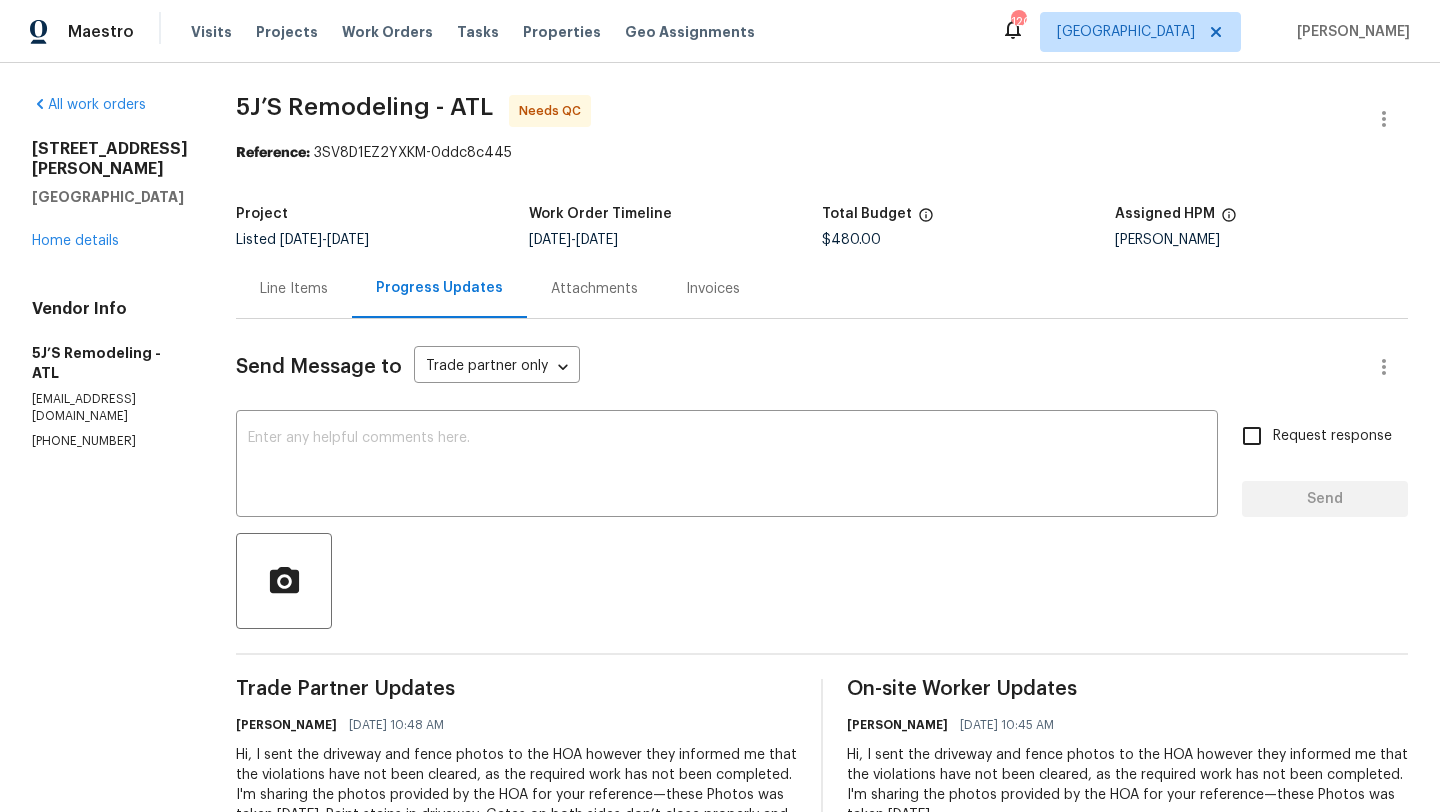 click on "Line Items" at bounding box center (294, 289) 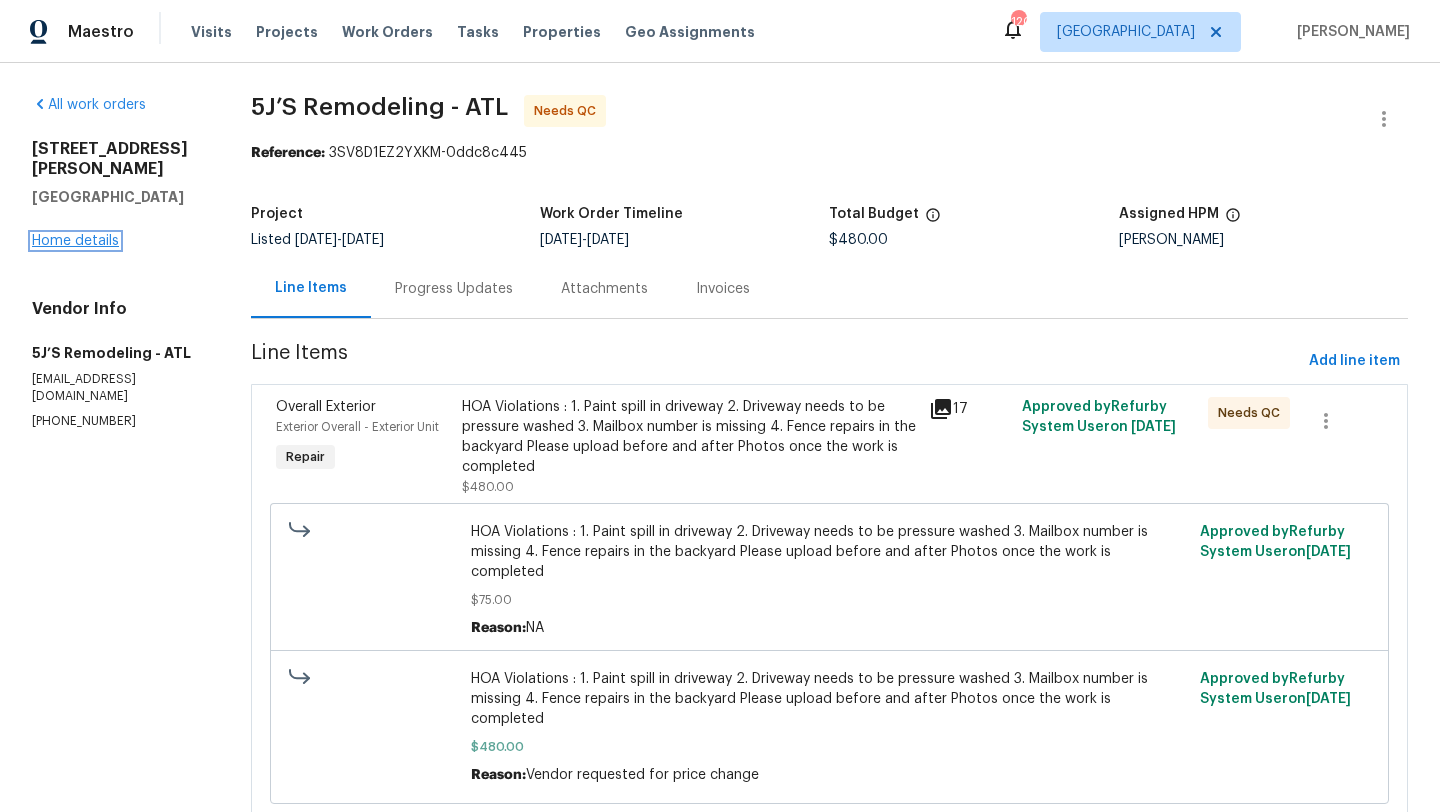 click on "Home details" at bounding box center [75, 241] 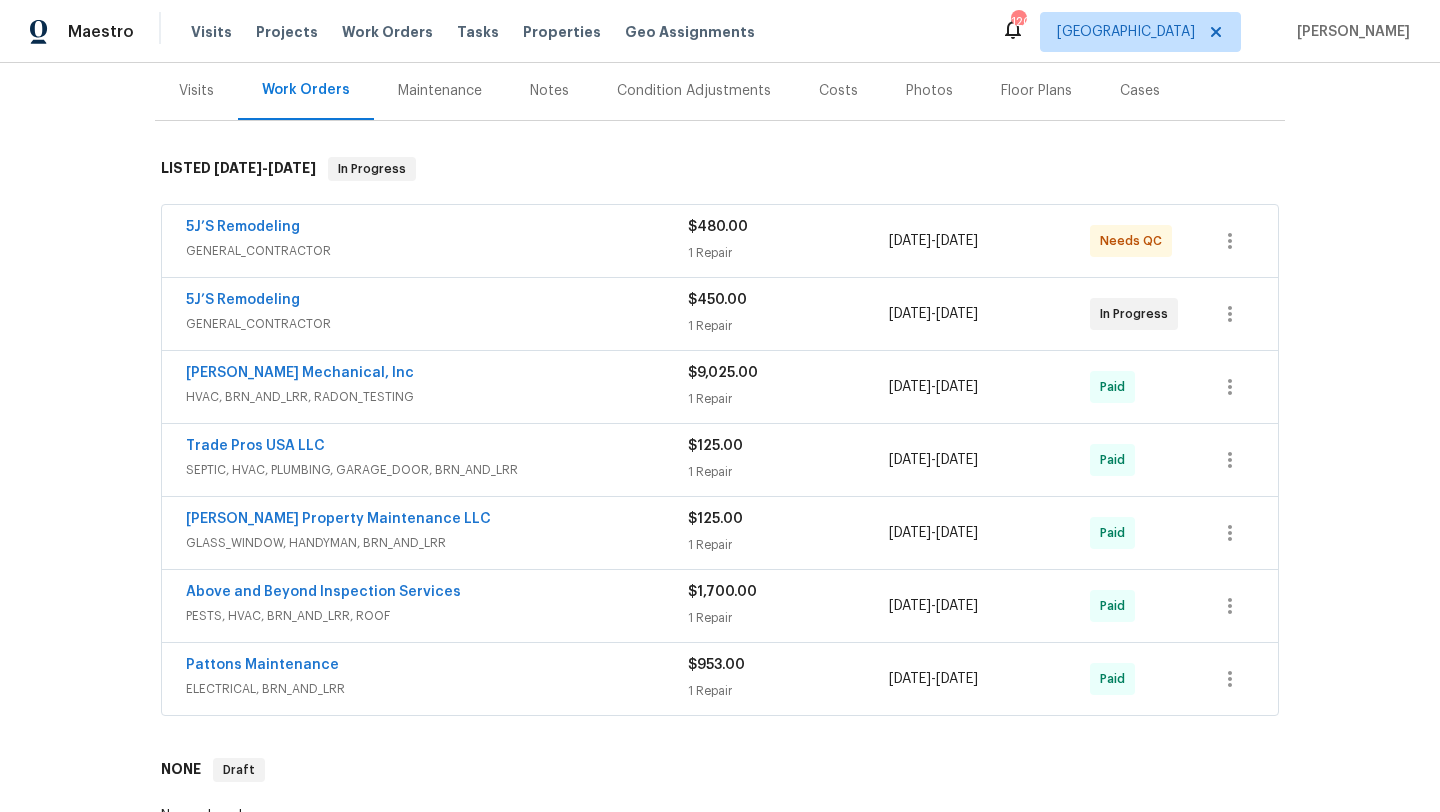 scroll, scrollTop: 243, scrollLeft: 0, axis: vertical 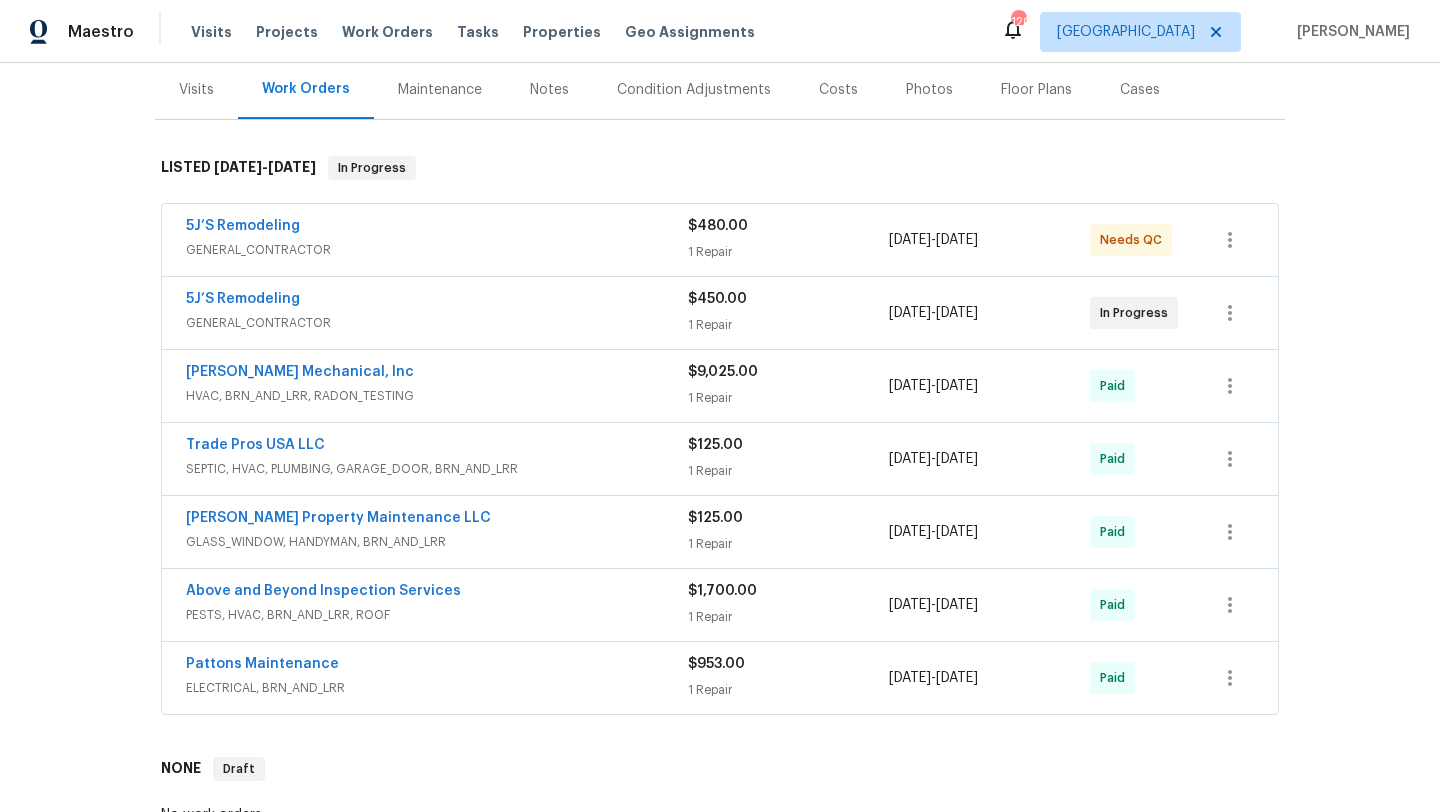 click on "GLASS_WINDOW, HANDYMAN, BRN_AND_LRR" at bounding box center (437, 542) 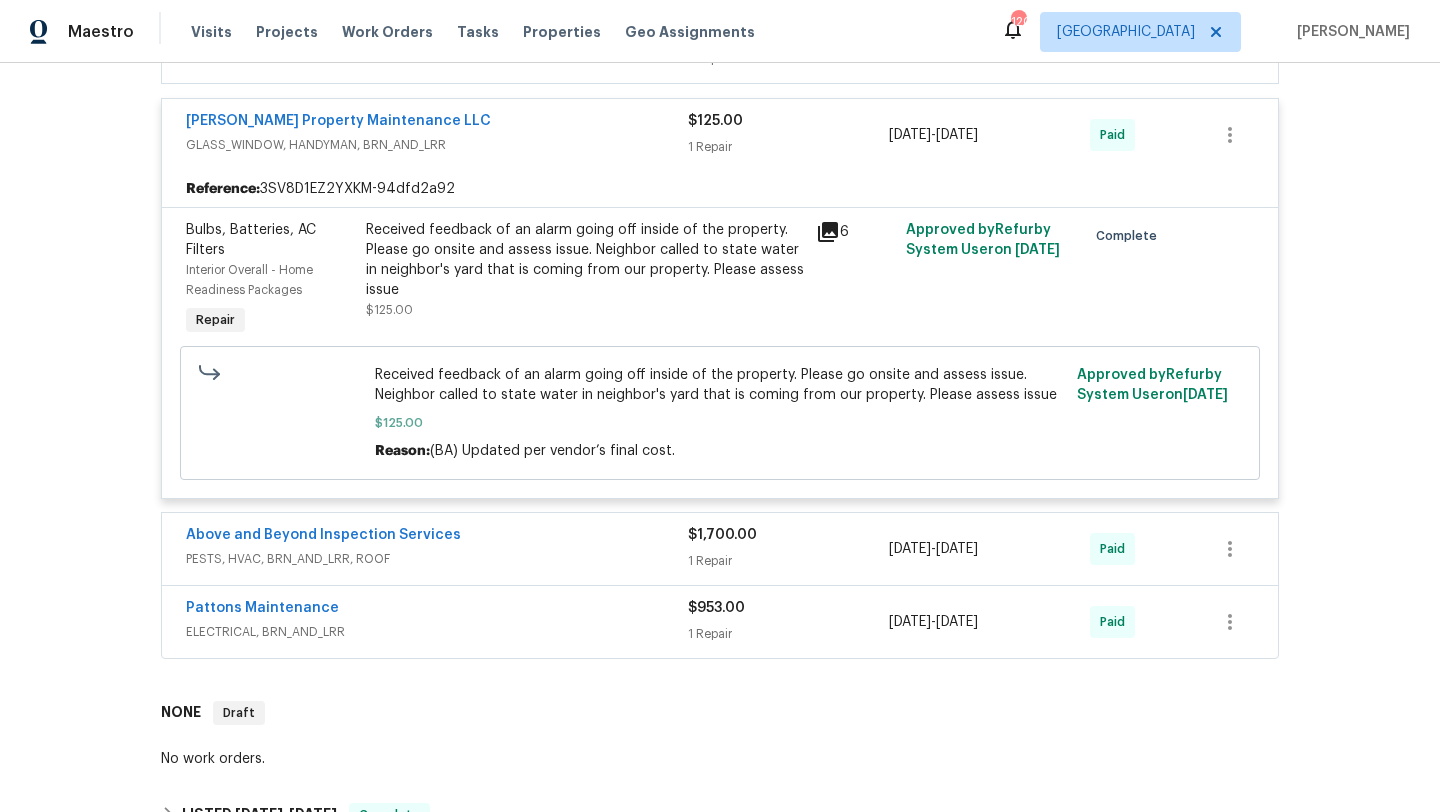 scroll, scrollTop: 661, scrollLeft: 0, axis: vertical 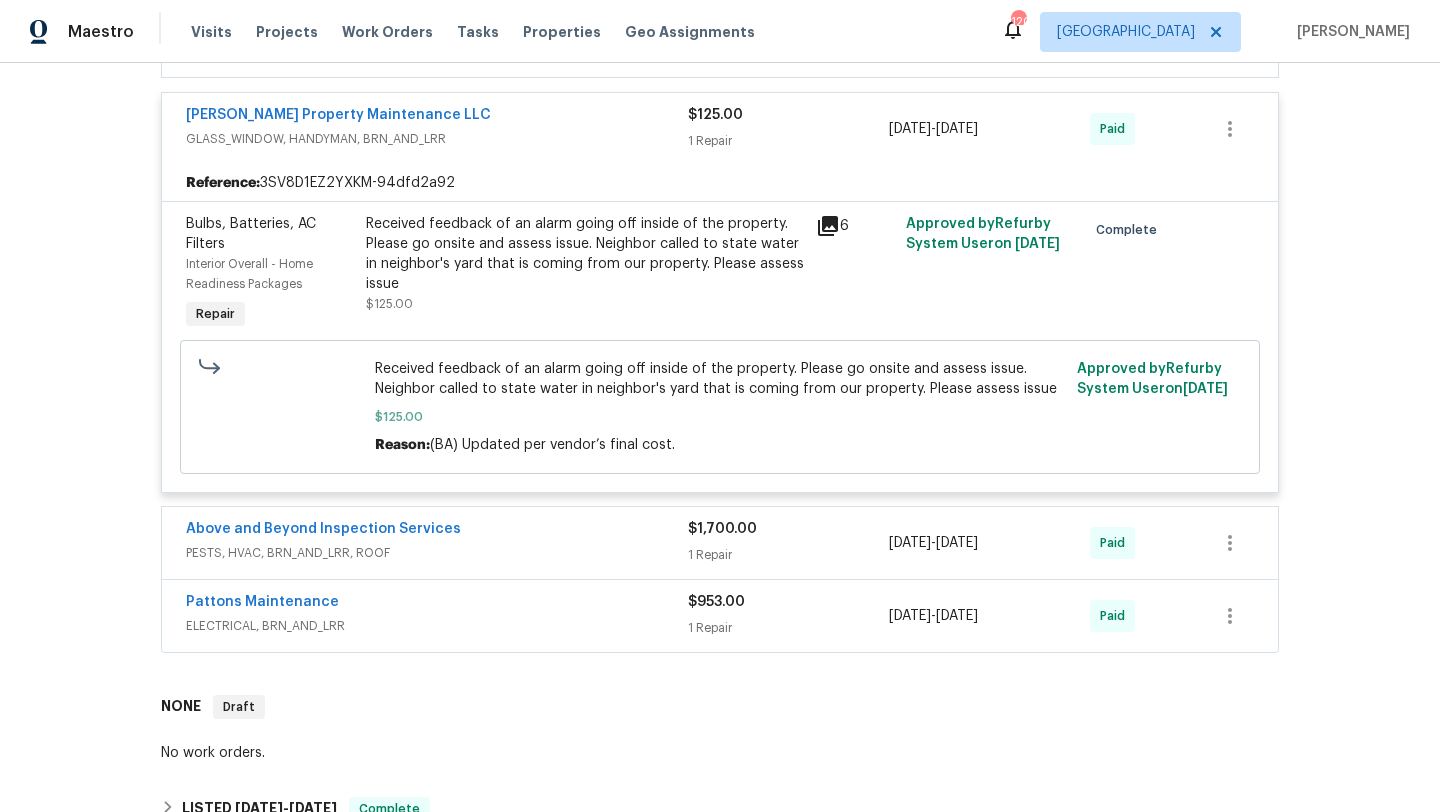 click on "PESTS, HVAC, BRN_AND_LRR, ROOF" at bounding box center (437, 553) 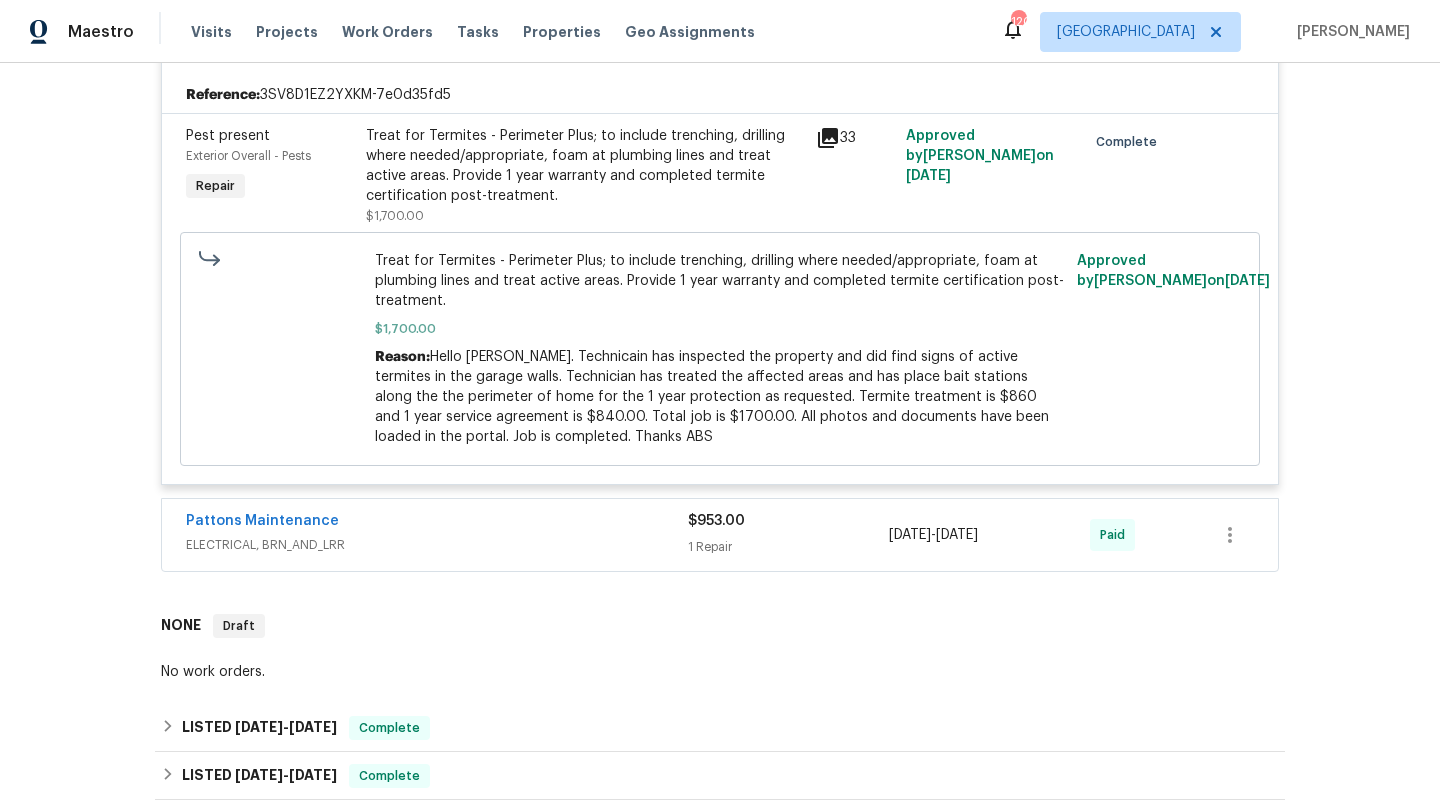 scroll, scrollTop: 1173, scrollLeft: 0, axis: vertical 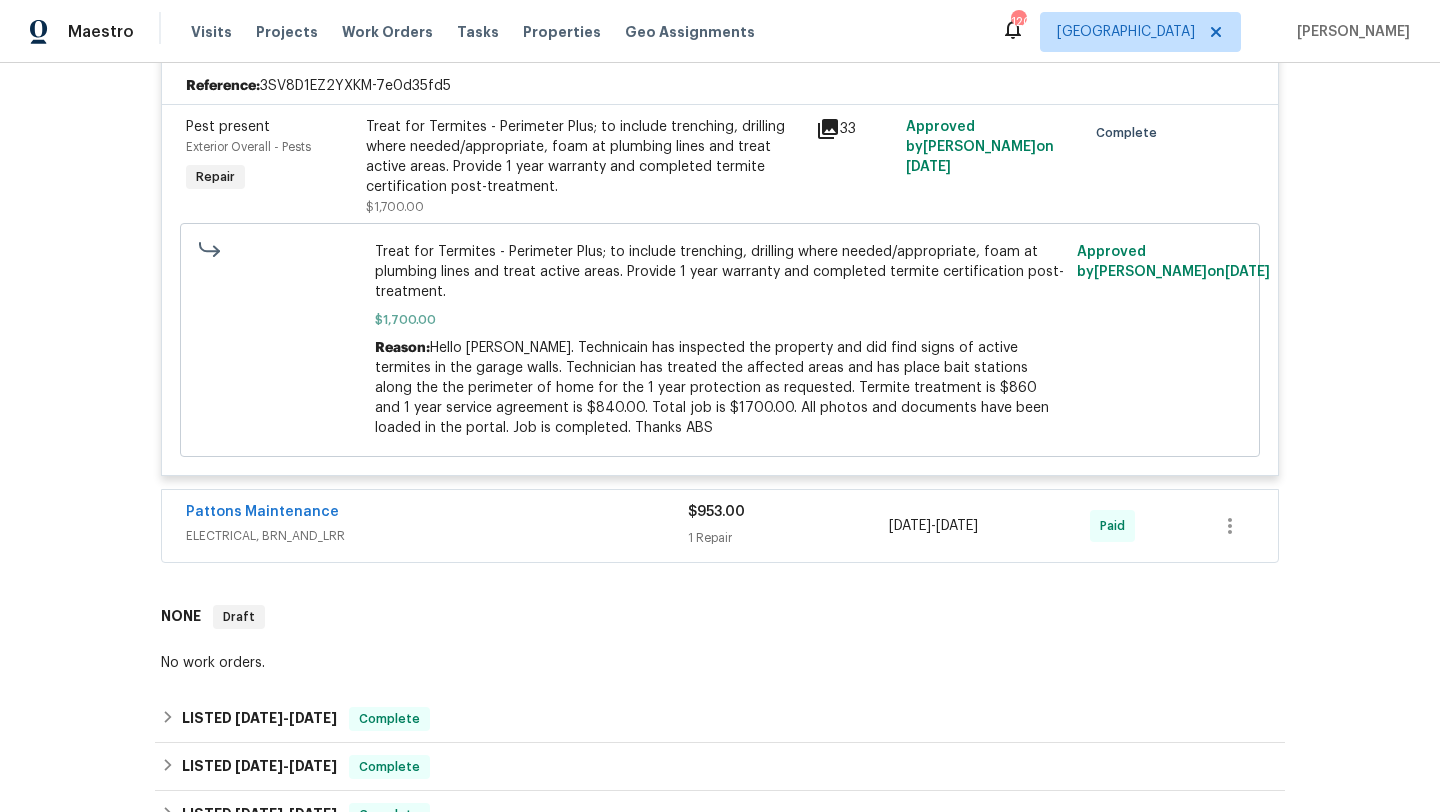 click on "Pattons Maintenance" at bounding box center [437, 514] 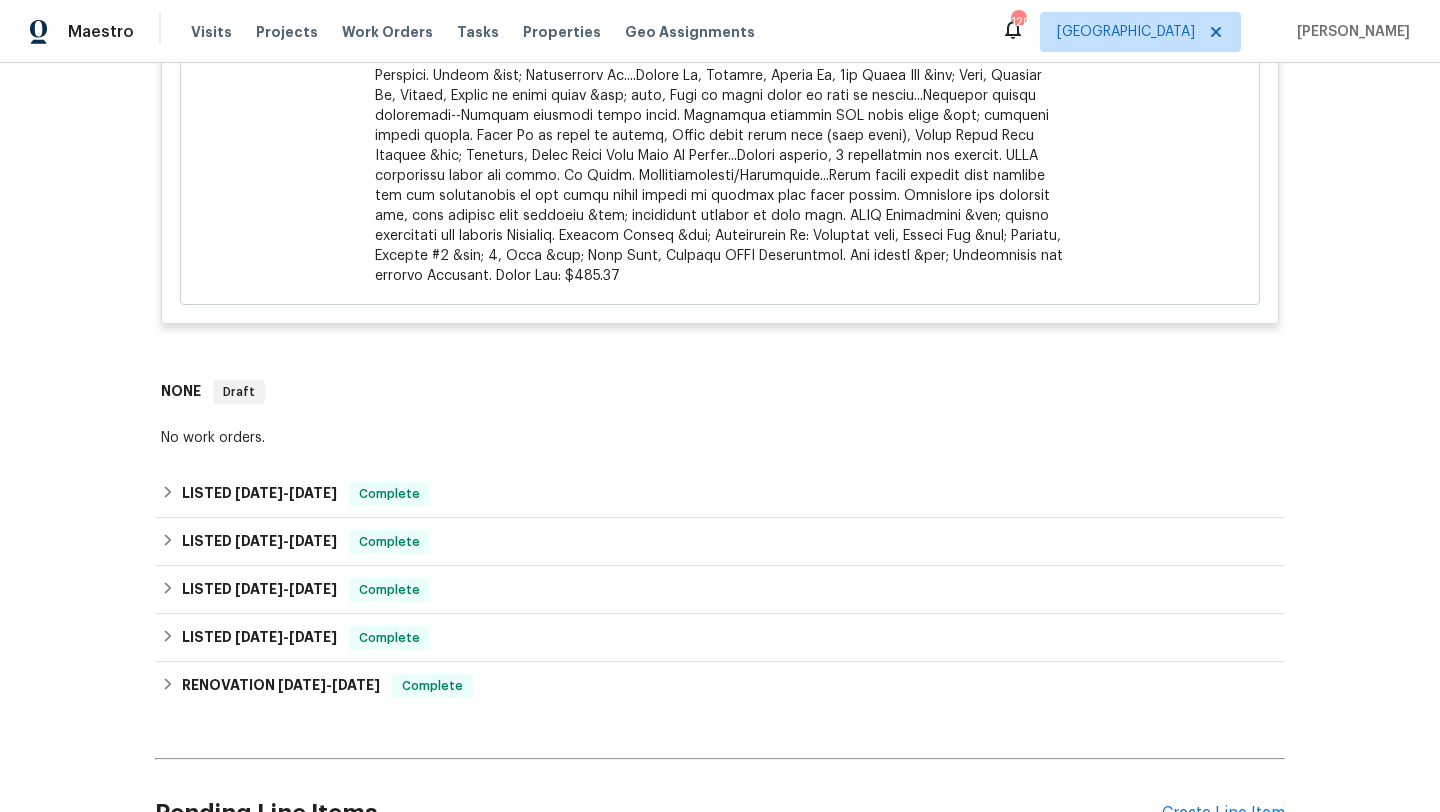 scroll, scrollTop: 1982, scrollLeft: 0, axis: vertical 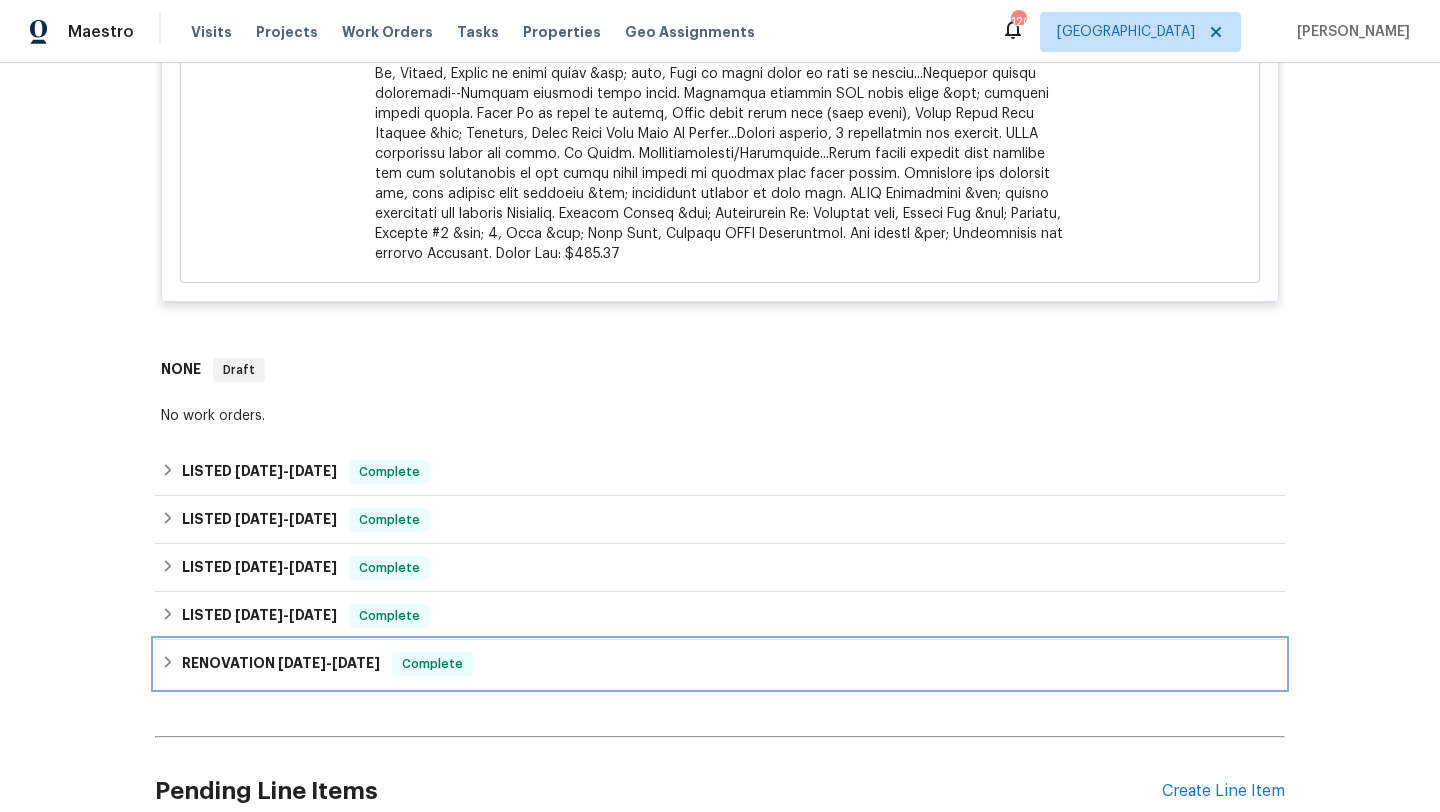 click on "RENOVATION   [DATE]  -  [DATE] Complete" at bounding box center [720, 664] 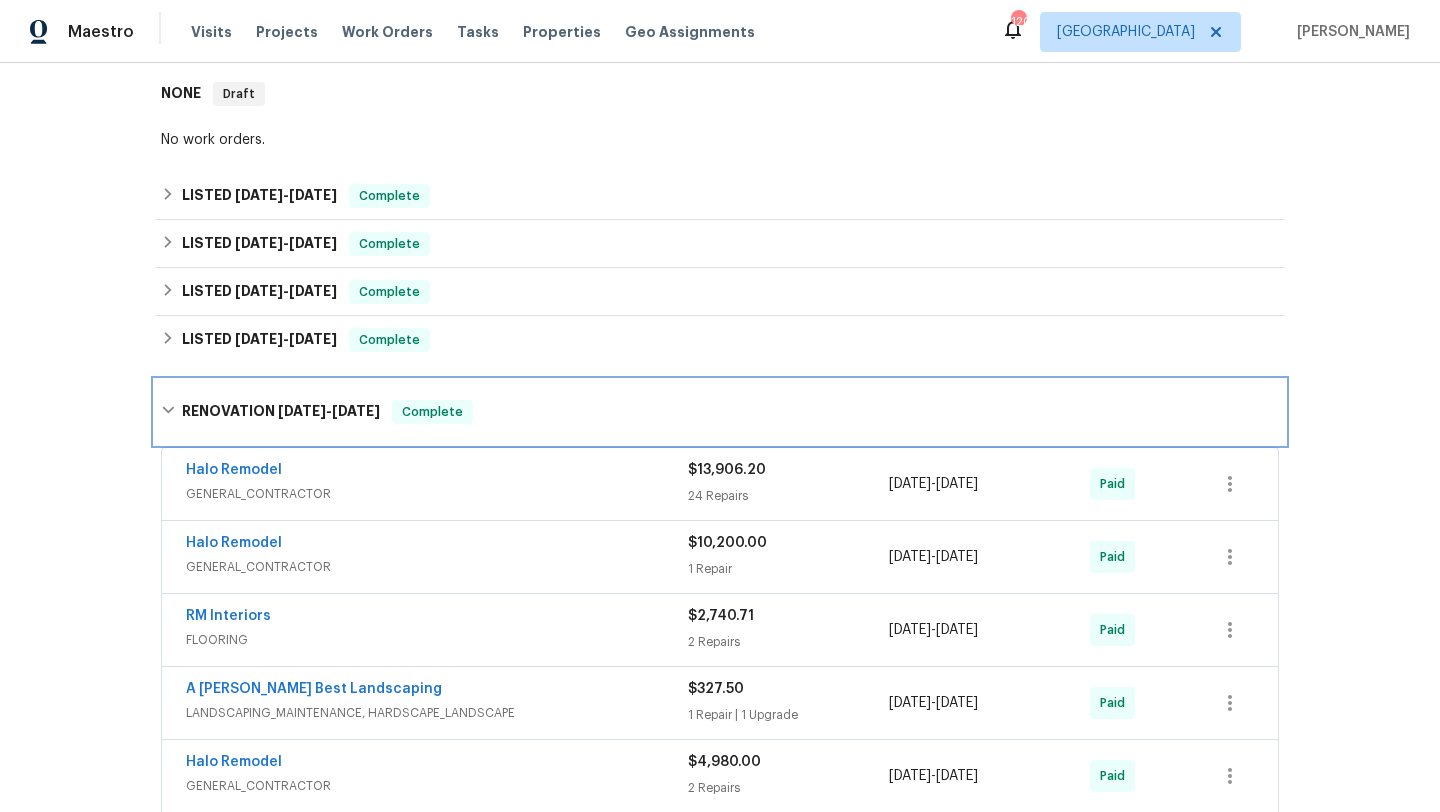 scroll, scrollTop: 2292, scrollLeft: 0, axis: vertical 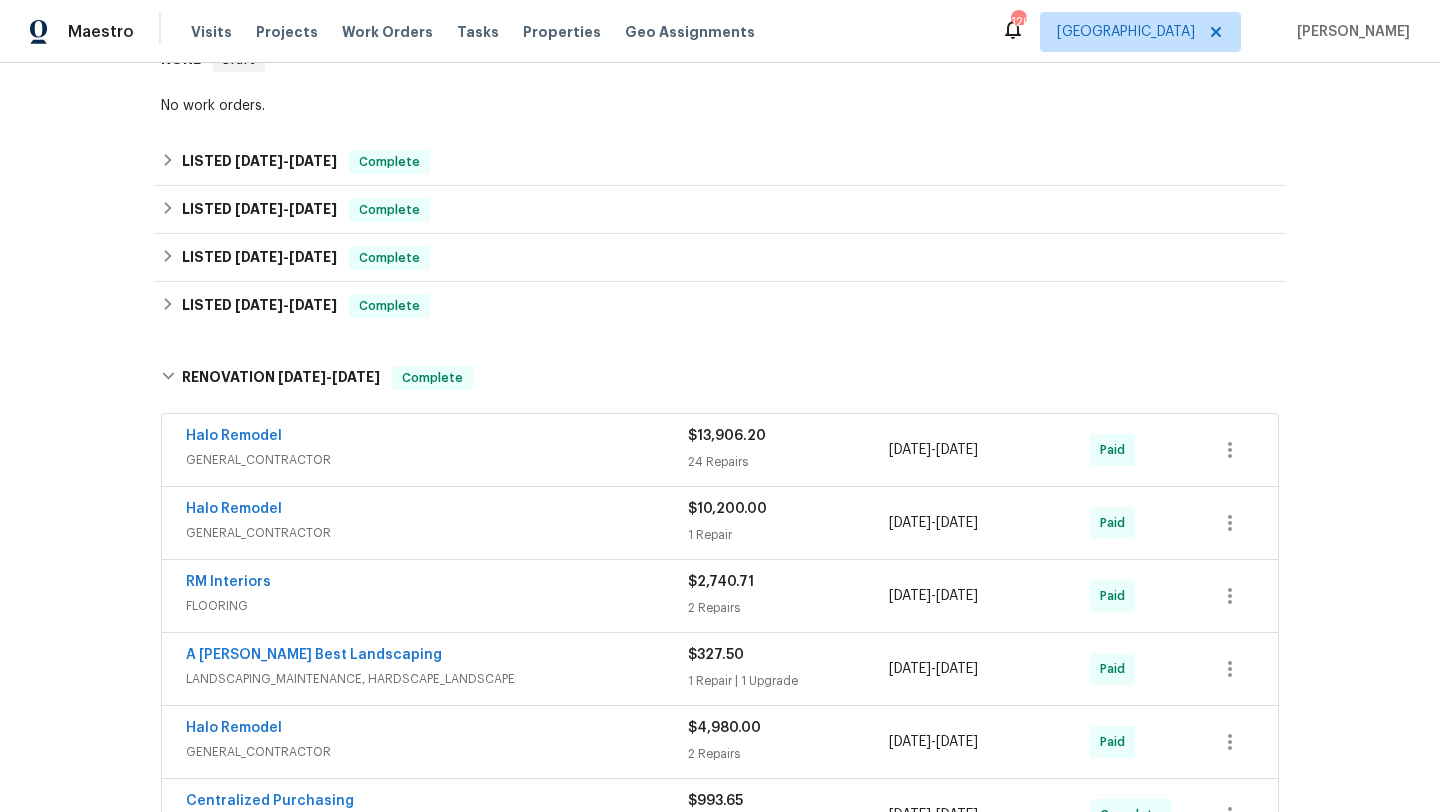 click on "Halo Remodel" at bounding box center [437, 511] 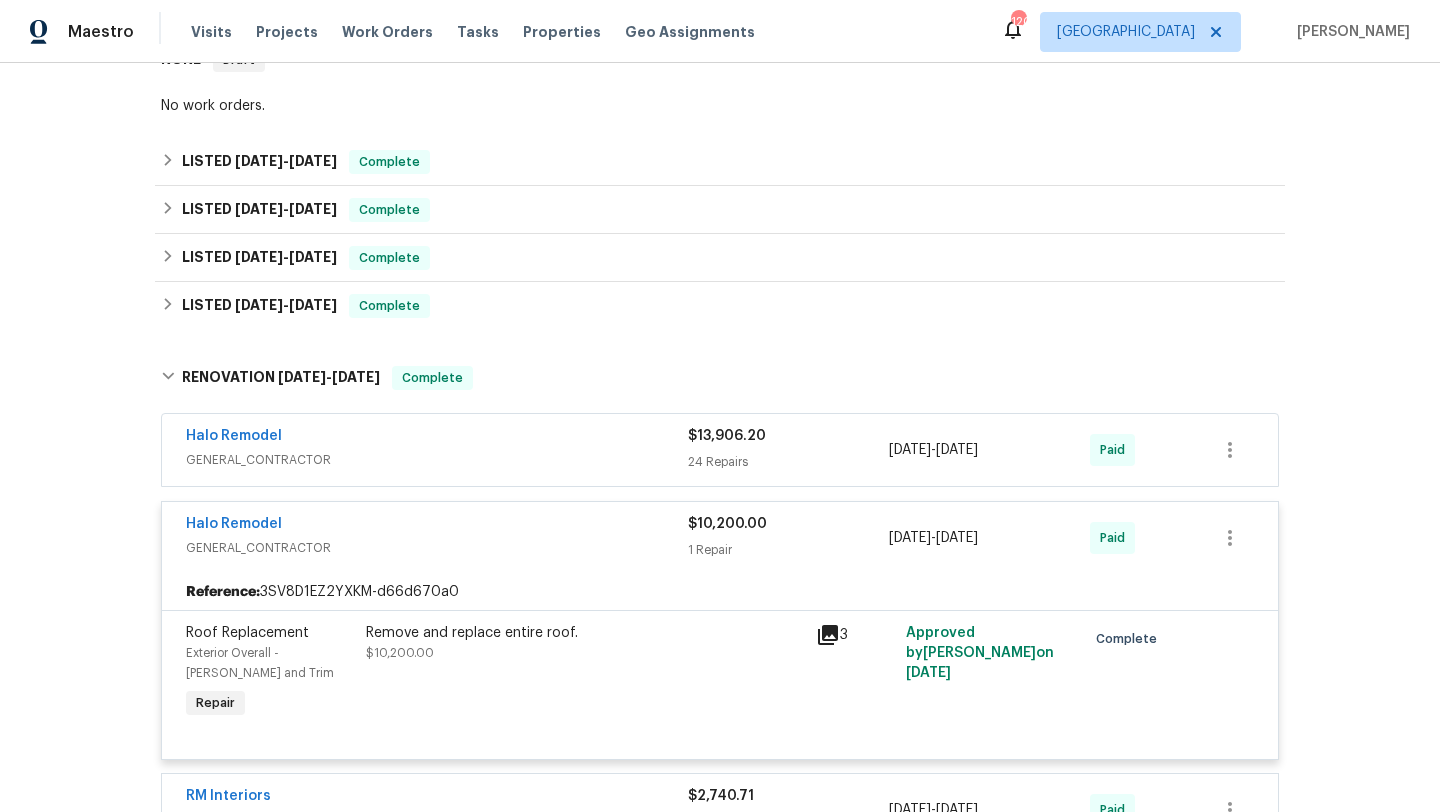 click on "Halo Remodel" at bounding box center [437, 438] 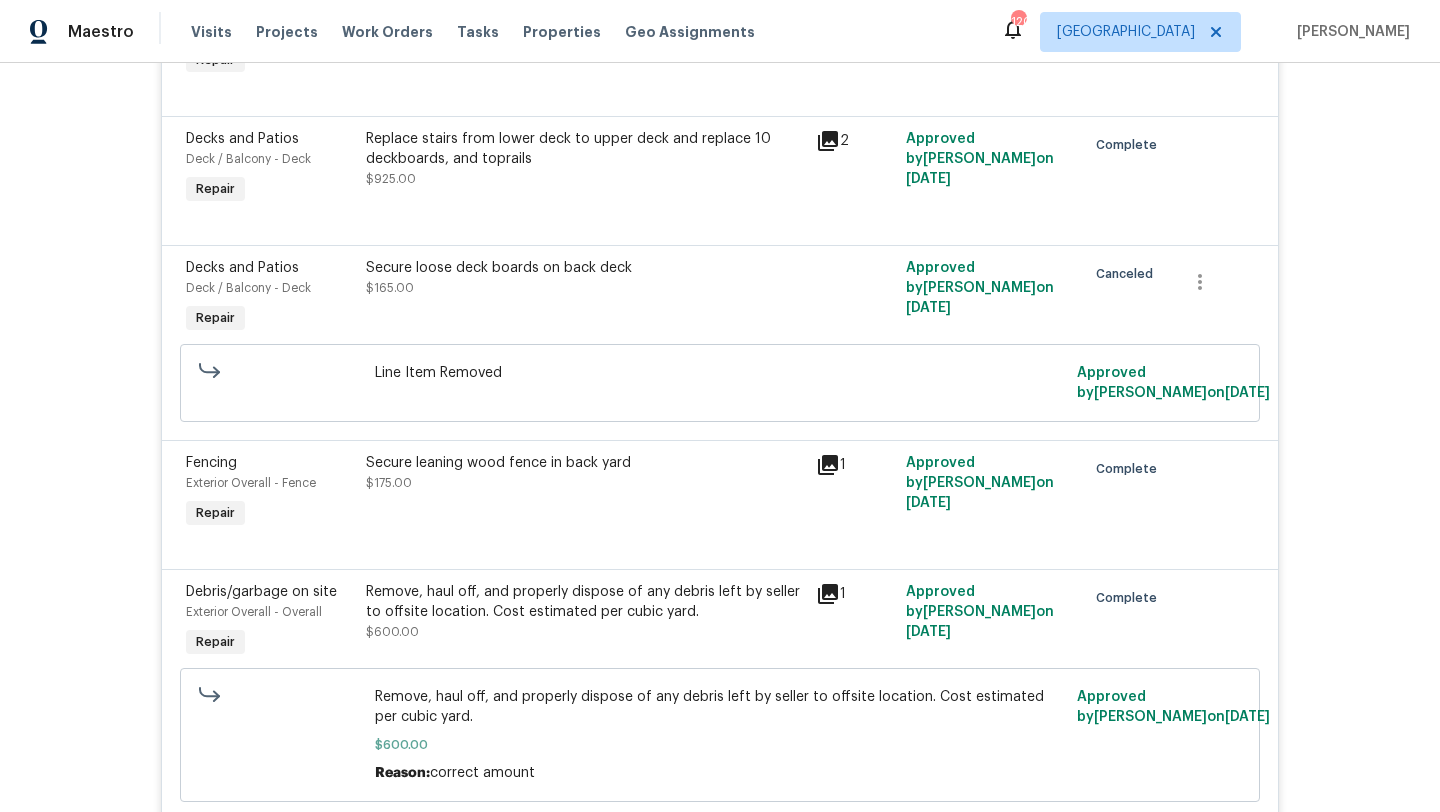 scroll, scrollTop: 3142, scrollLeft: 0, axis: vertical 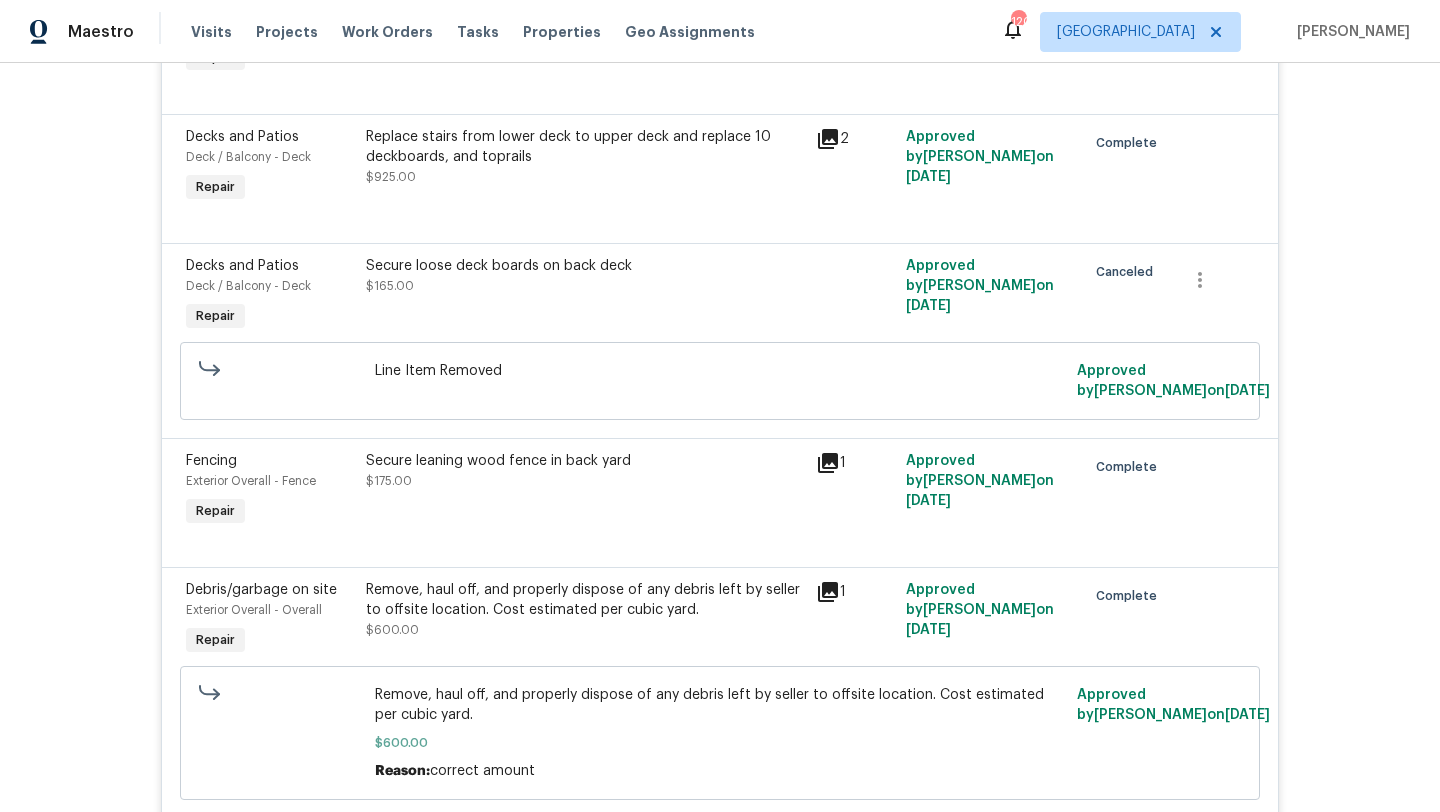 click on "Fencing" at bounding box center [270, 461] 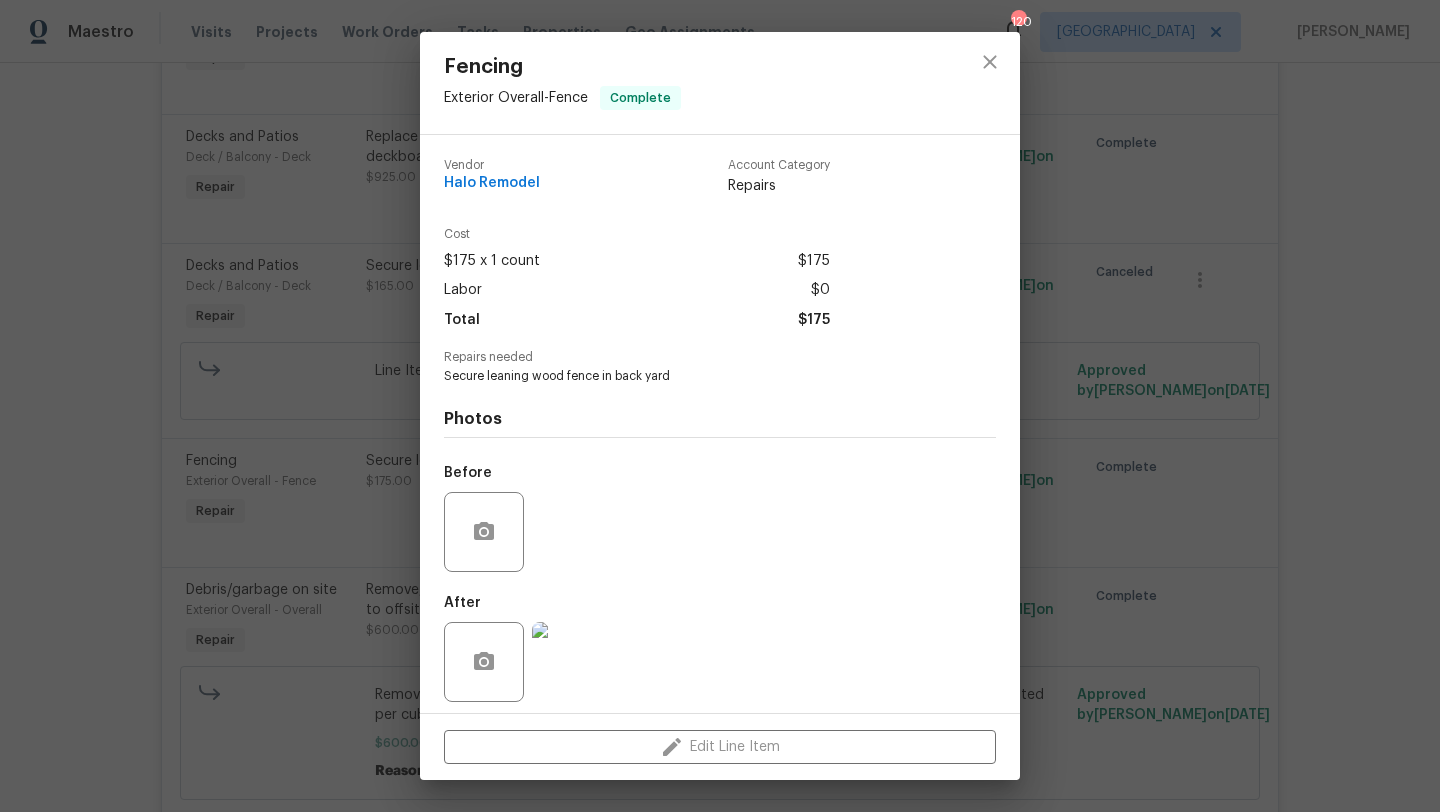 scroll, scrollTop: 9, scrollLeft: 0, axis: vertical 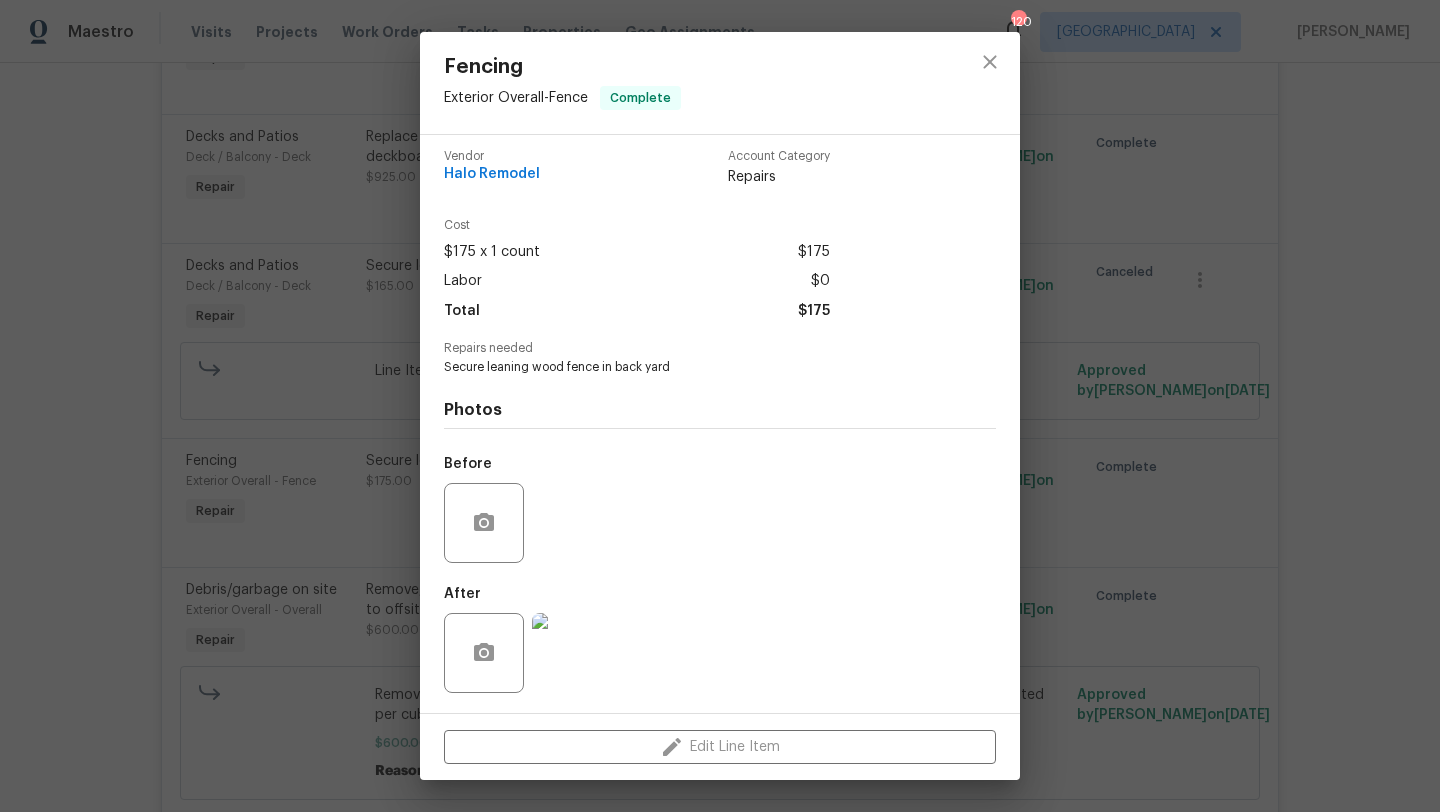click at bounding box center (572, 653) 